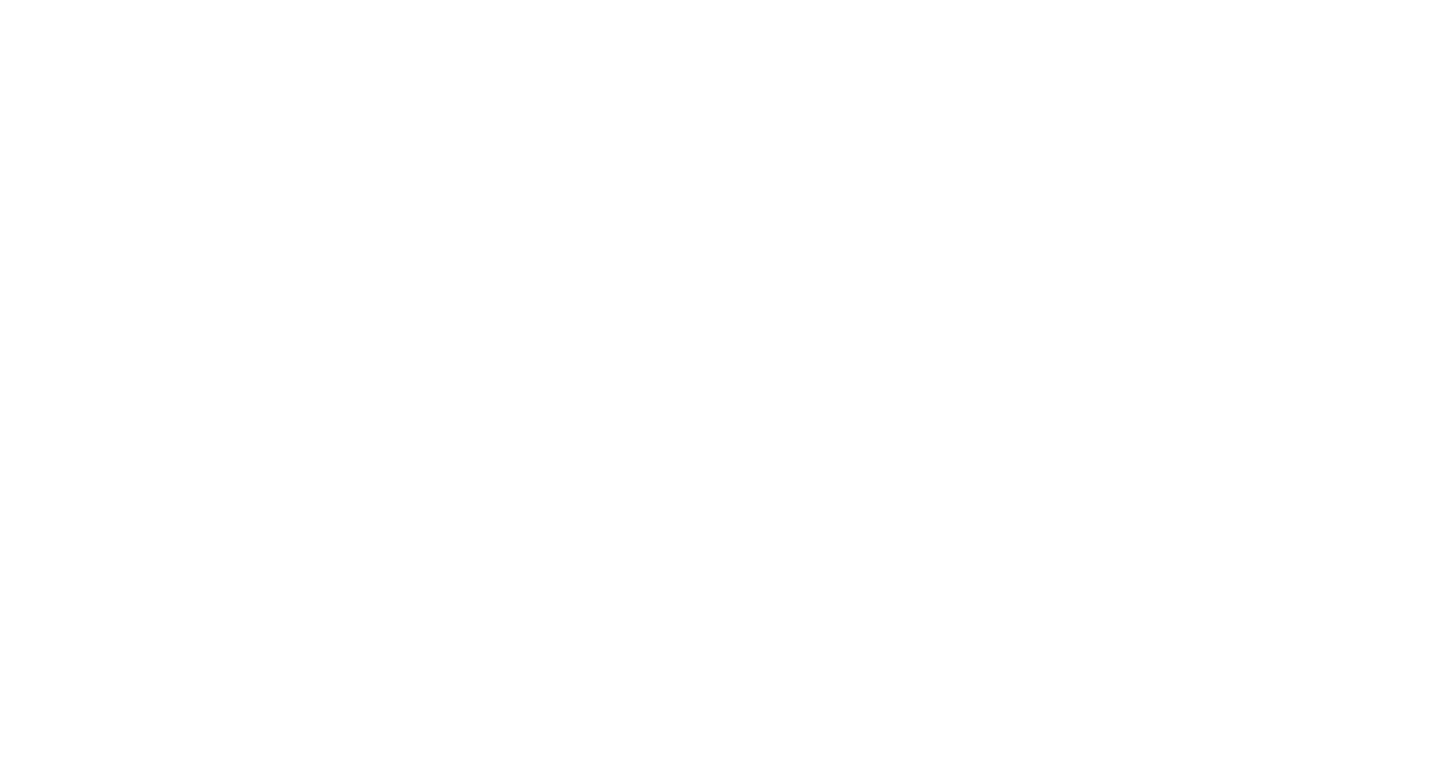 scroll, scrollTop: 0, scrollLeft: 0, axis: both 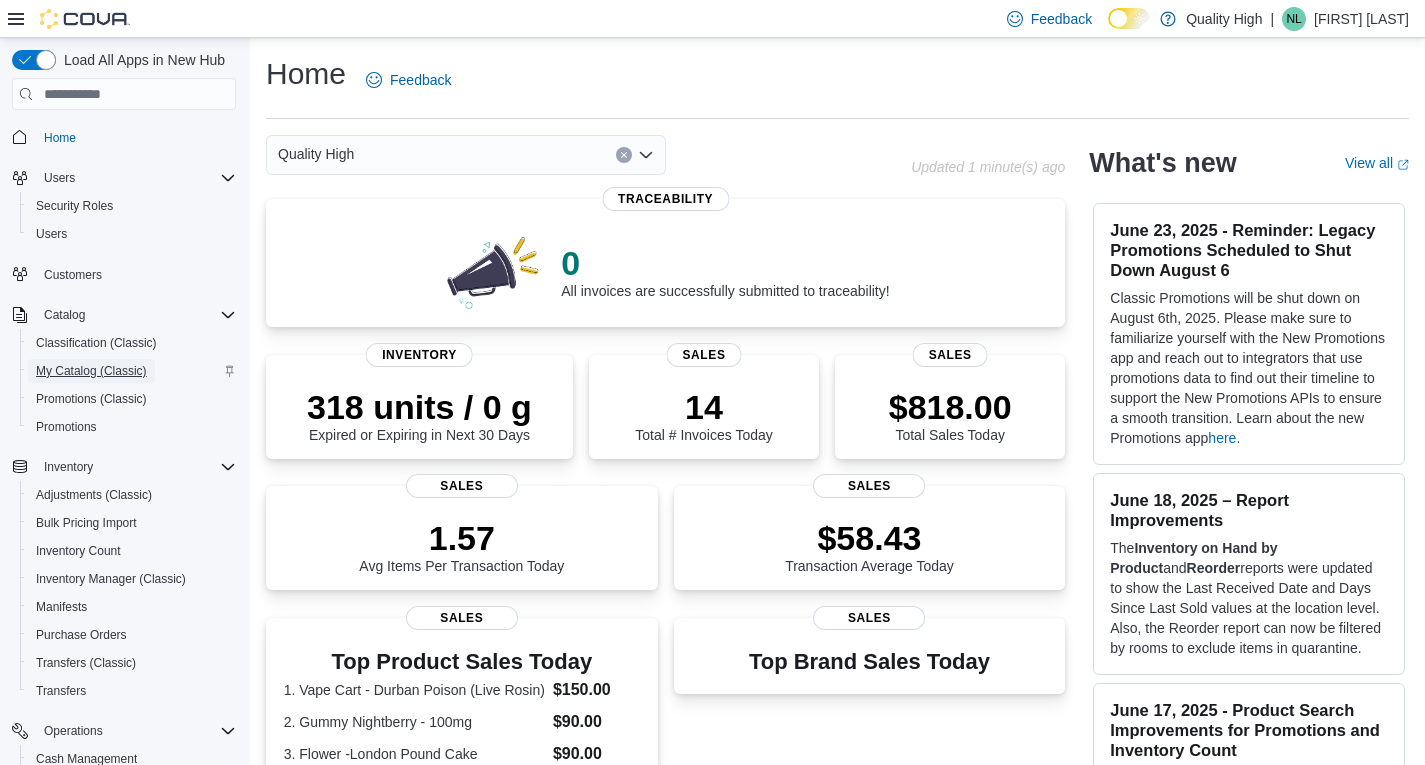 click on "My Catalog (Classic)" at bounding box center (91, 371) 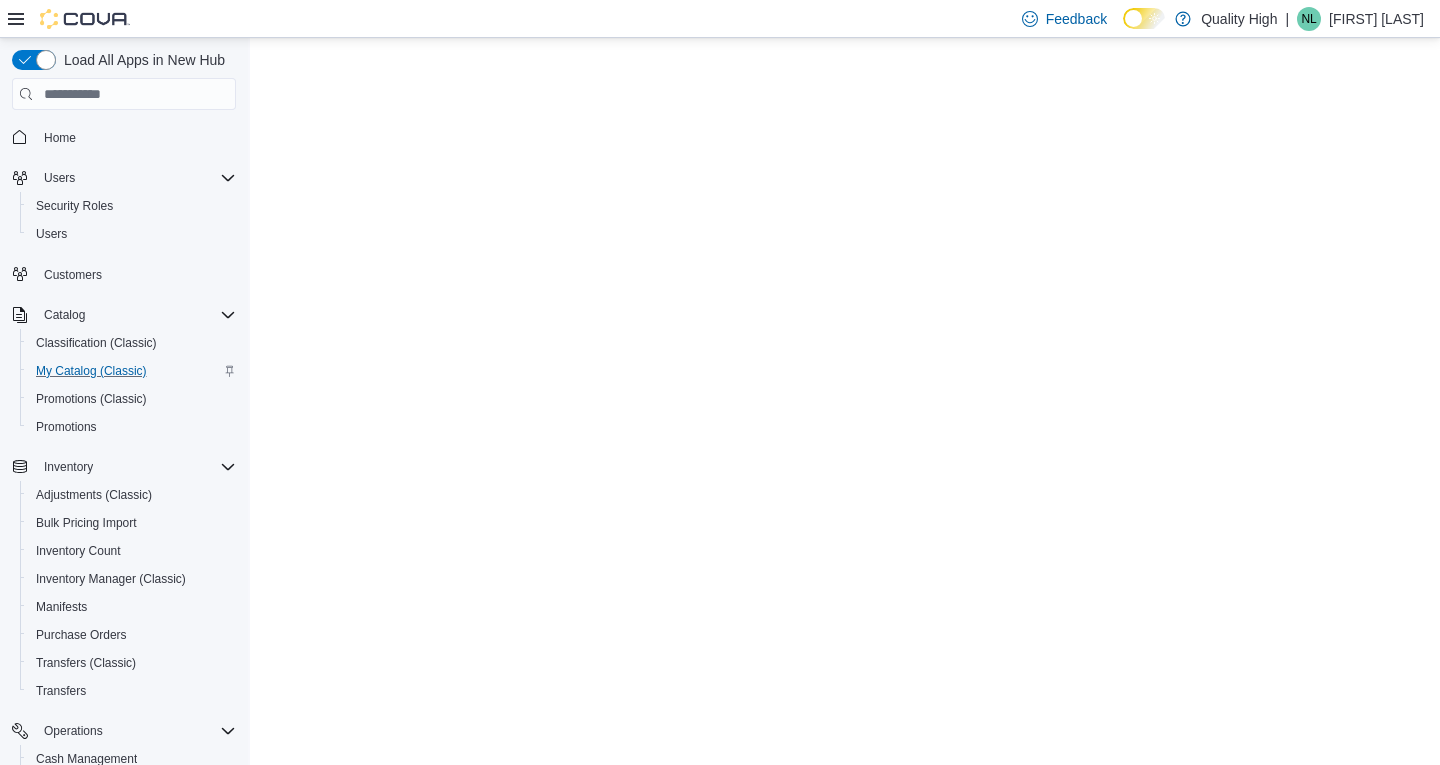 scroll, scrollTop: 0, scrollLeft: 0, axis: both 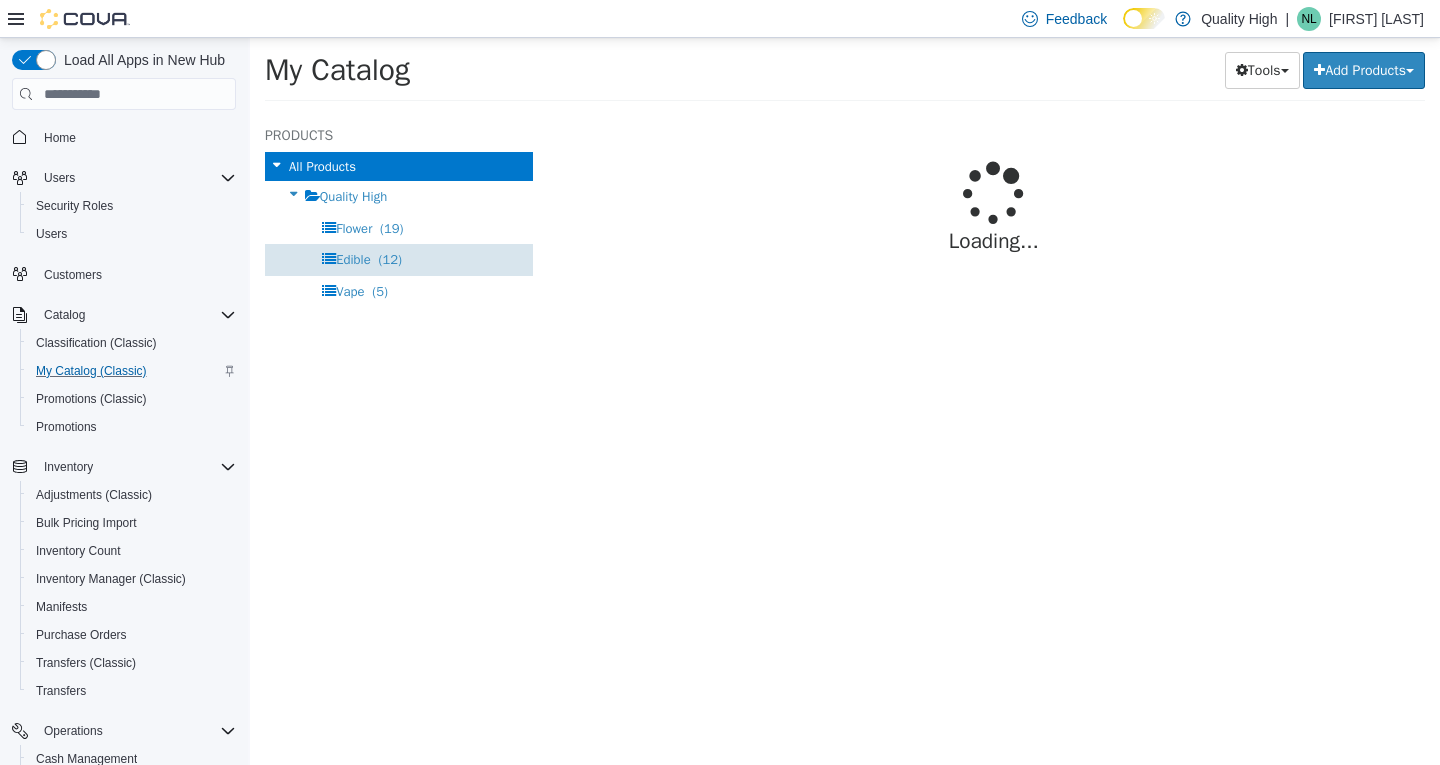 select on "**********" 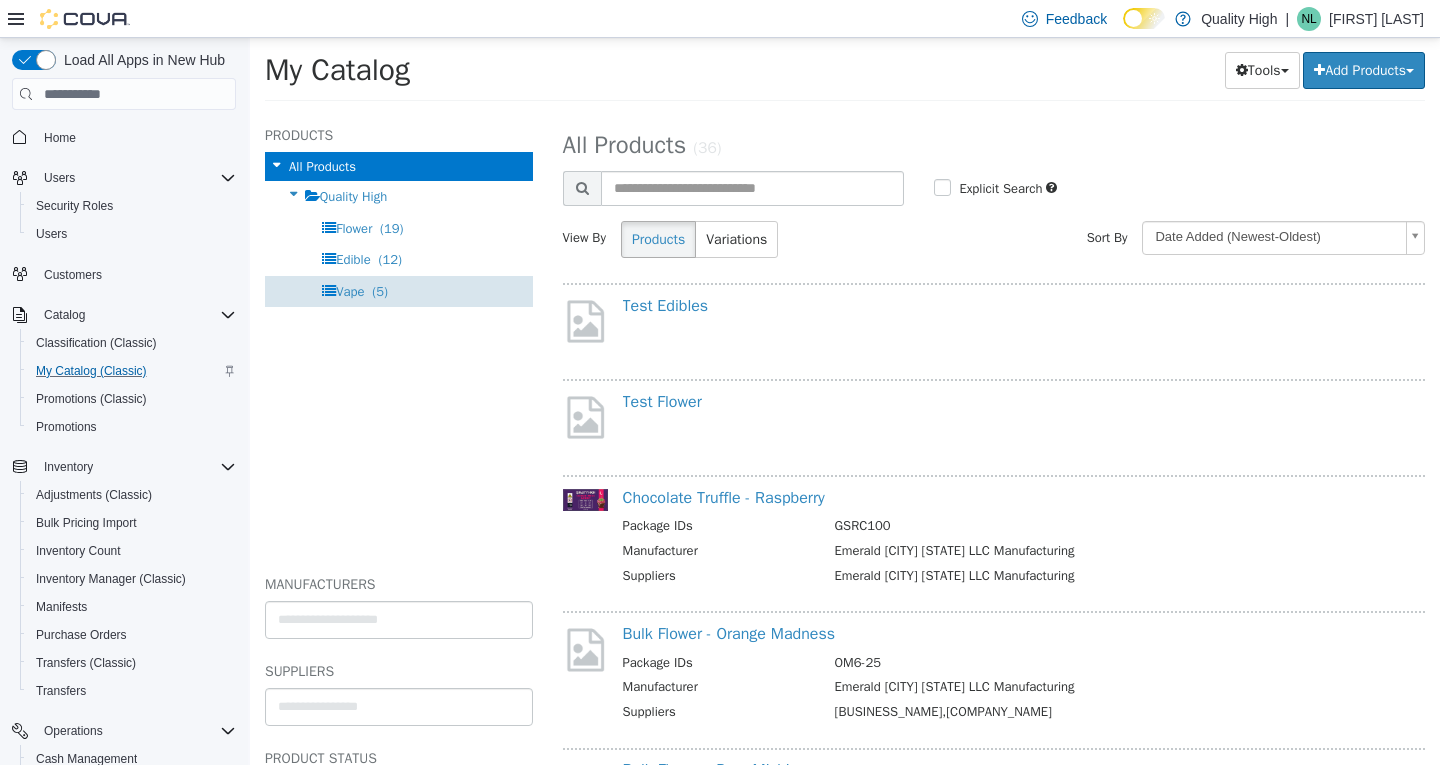click on "Vape" at bounding box center (350, 291) 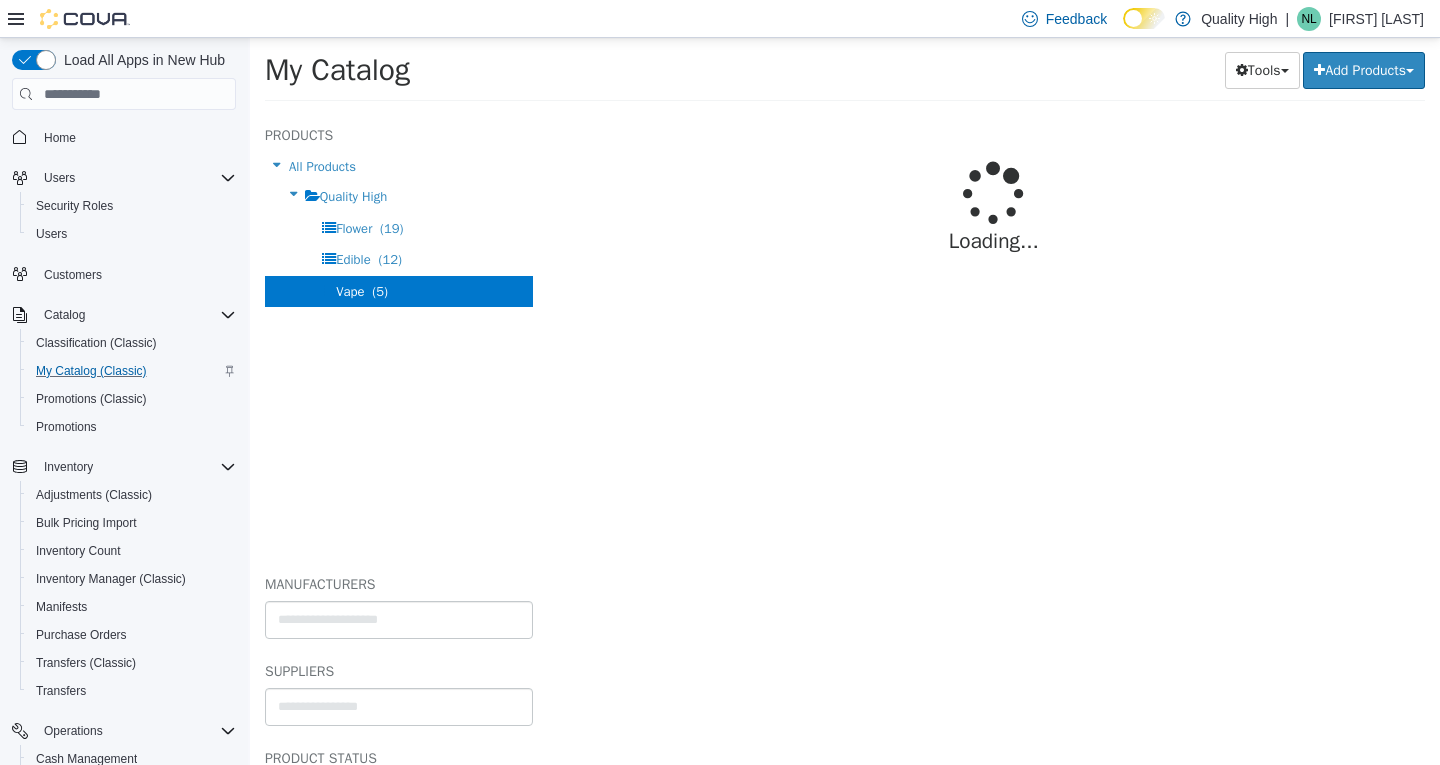select on "**********" 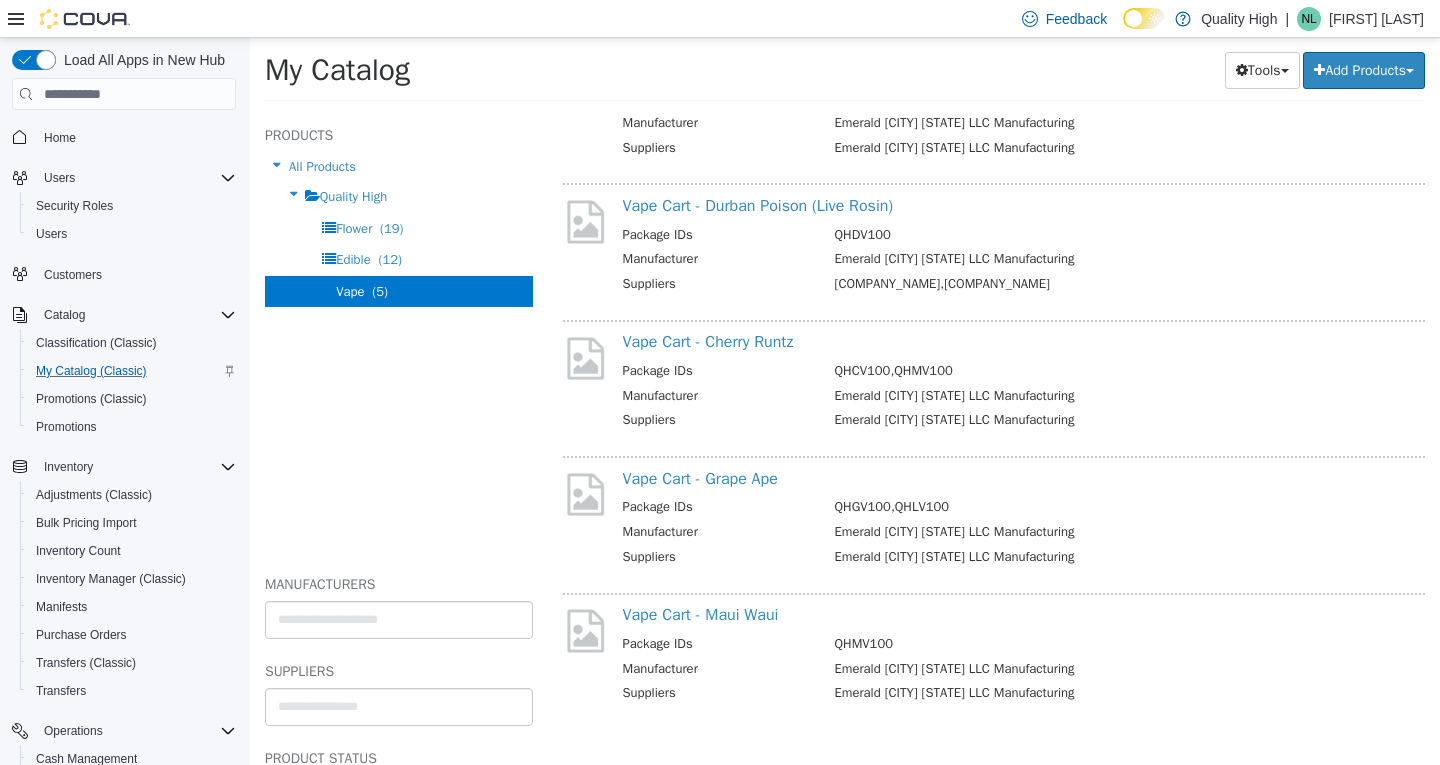 scroll, scrollTop: 236, scrollLeft: 0, axis: vertical 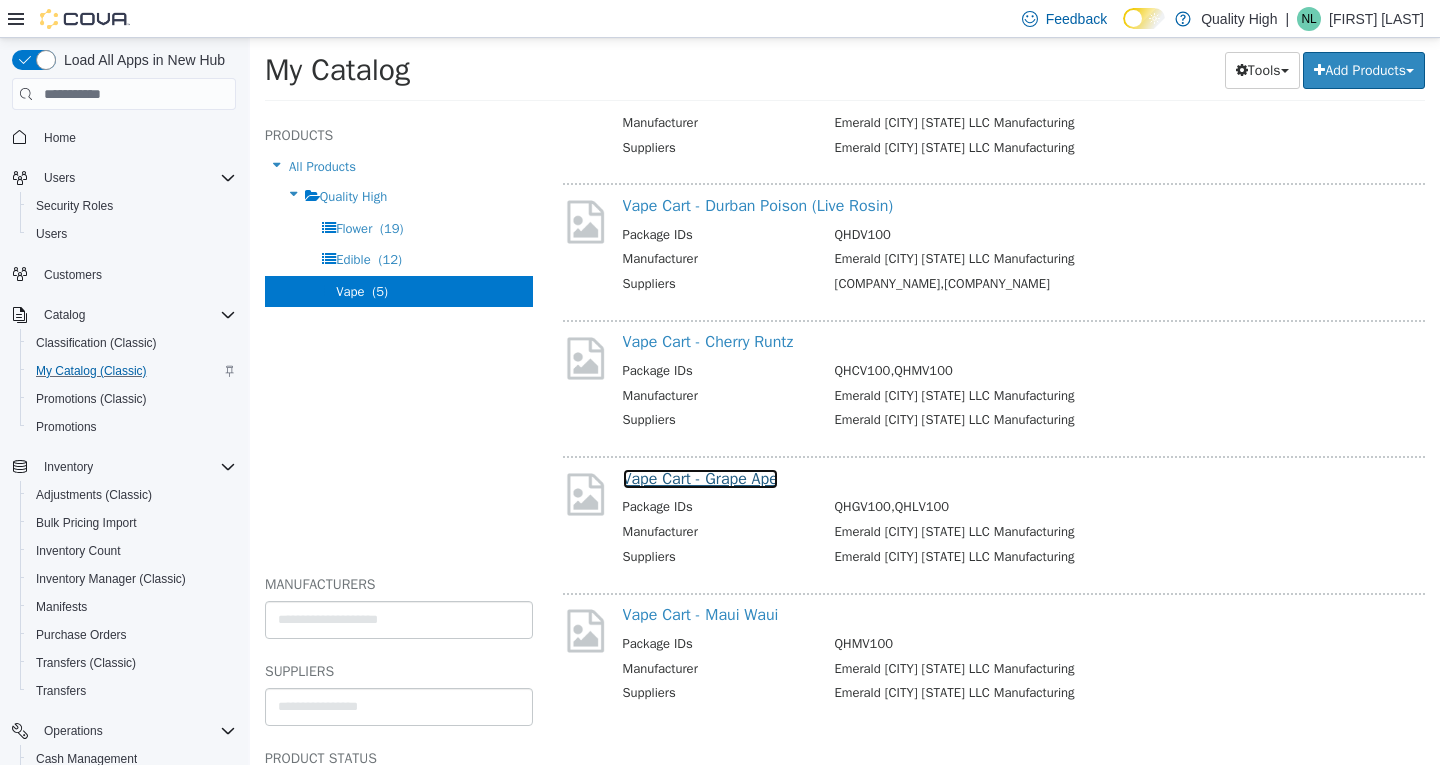 click on "Vape Cart - Grape Ape" at bounding box center (700, 479) 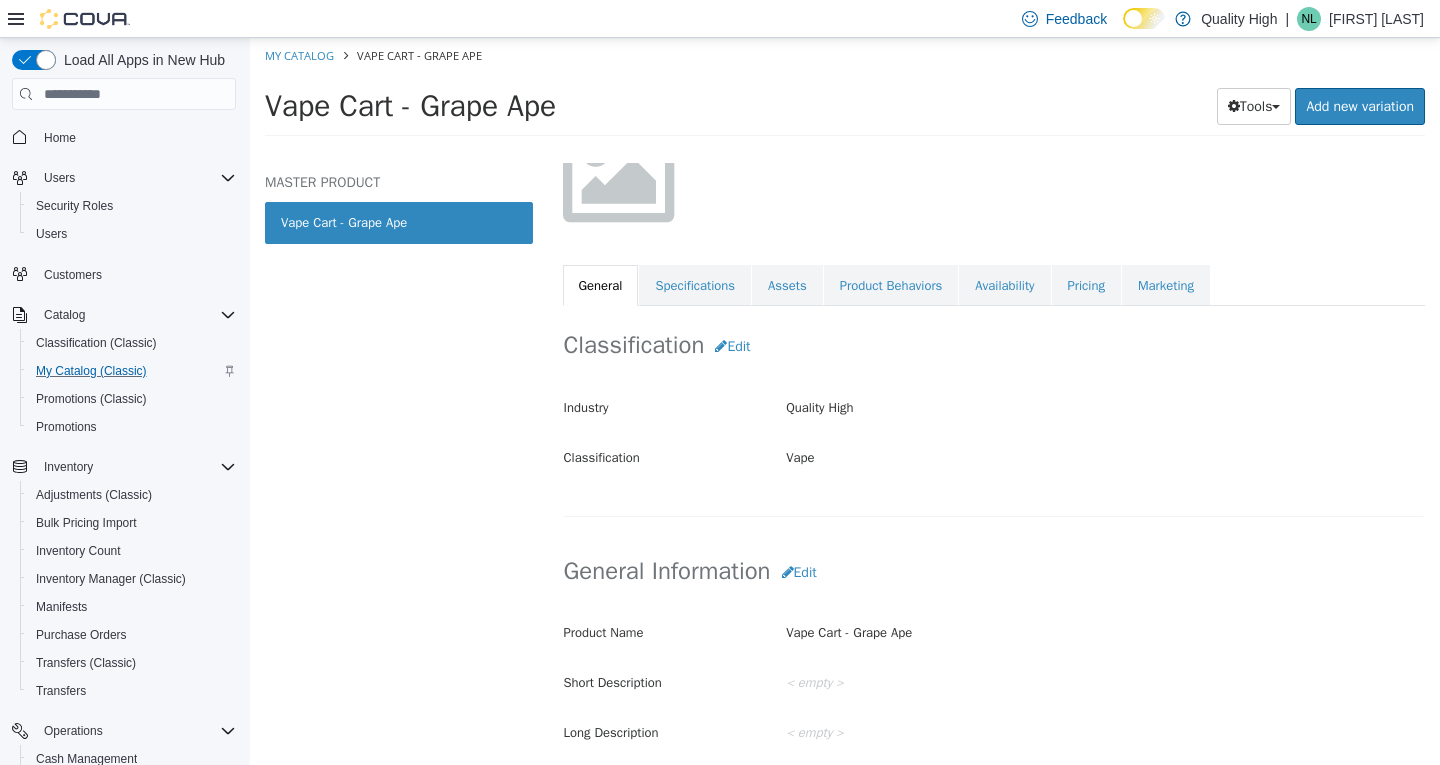 scroll, scrollTop: 0, scrollLeft: 0, axis: both 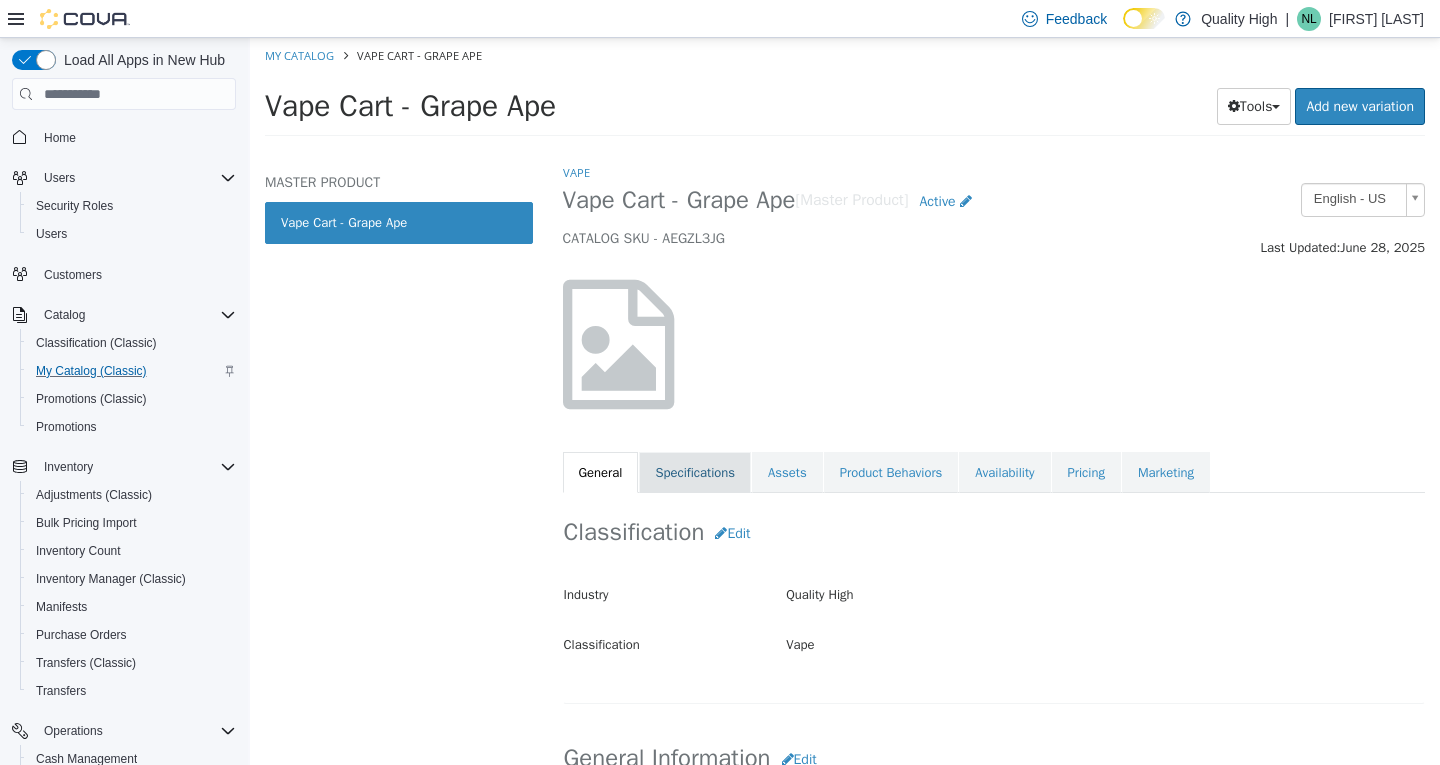 click on "Specifications" at bounding box center (695, 473) 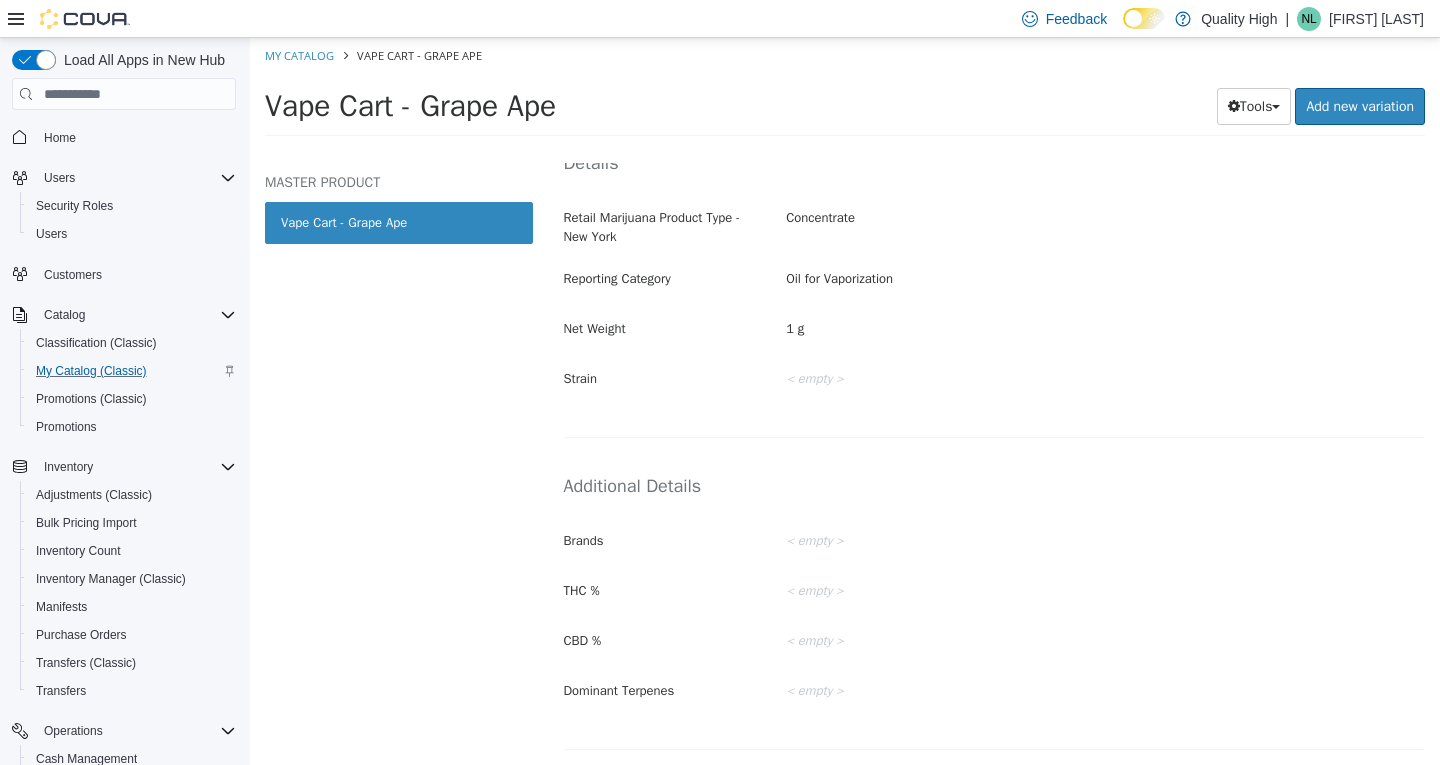 scroll, scrollTop: 0, scrollLeft: 0, axis: both 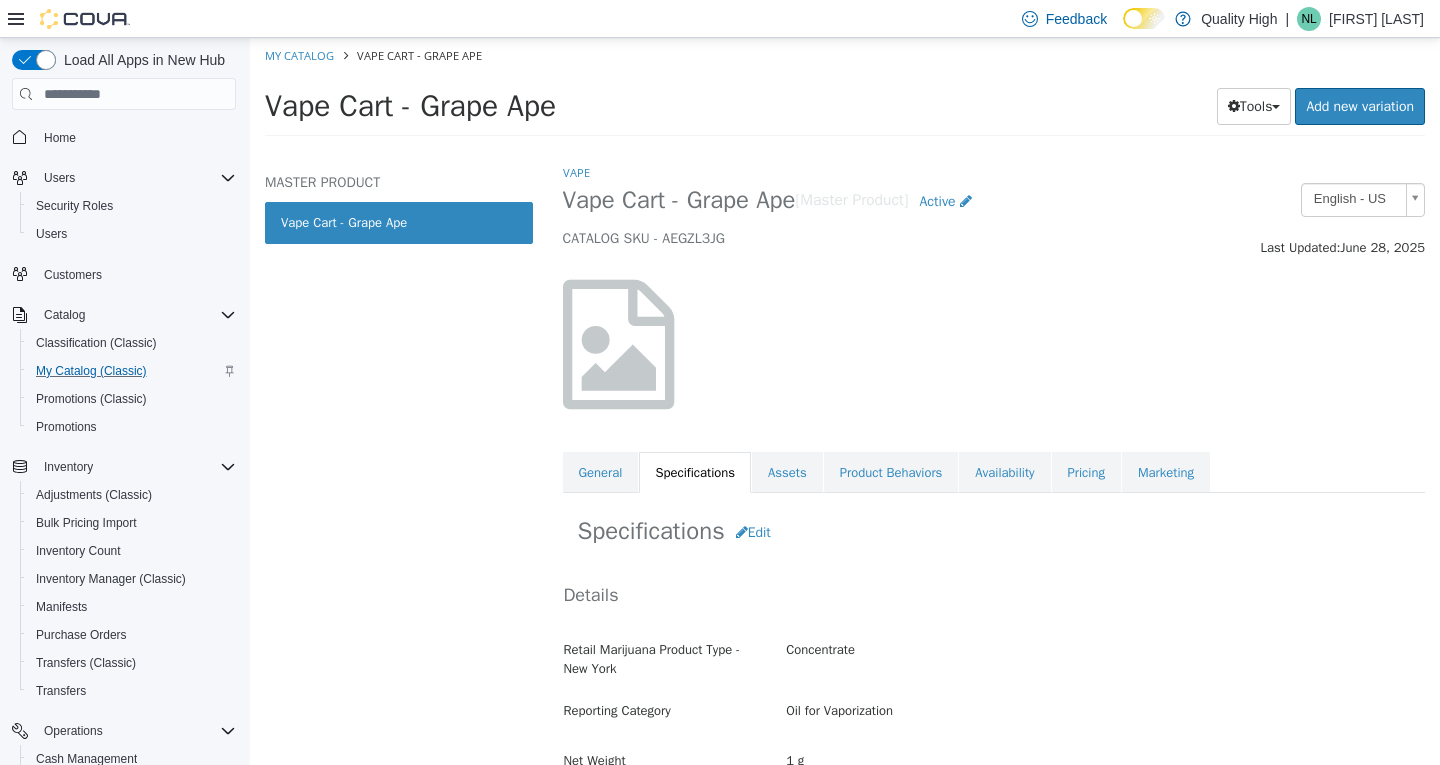 click on "Vape Cart - Grape Ape" at bounding box center (399, 223) 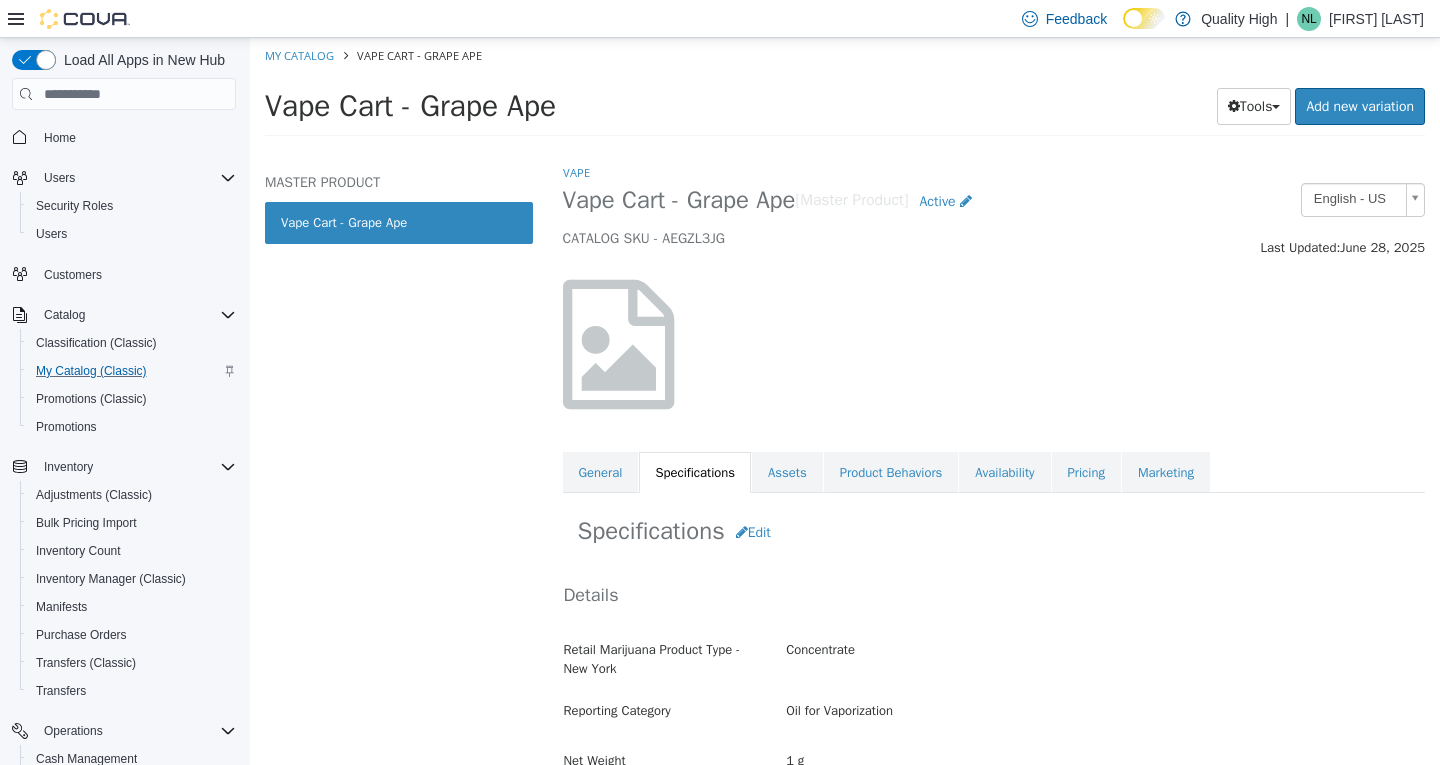 click on "Vape Cart - Grape Ape" at bounding box center [399, 223] 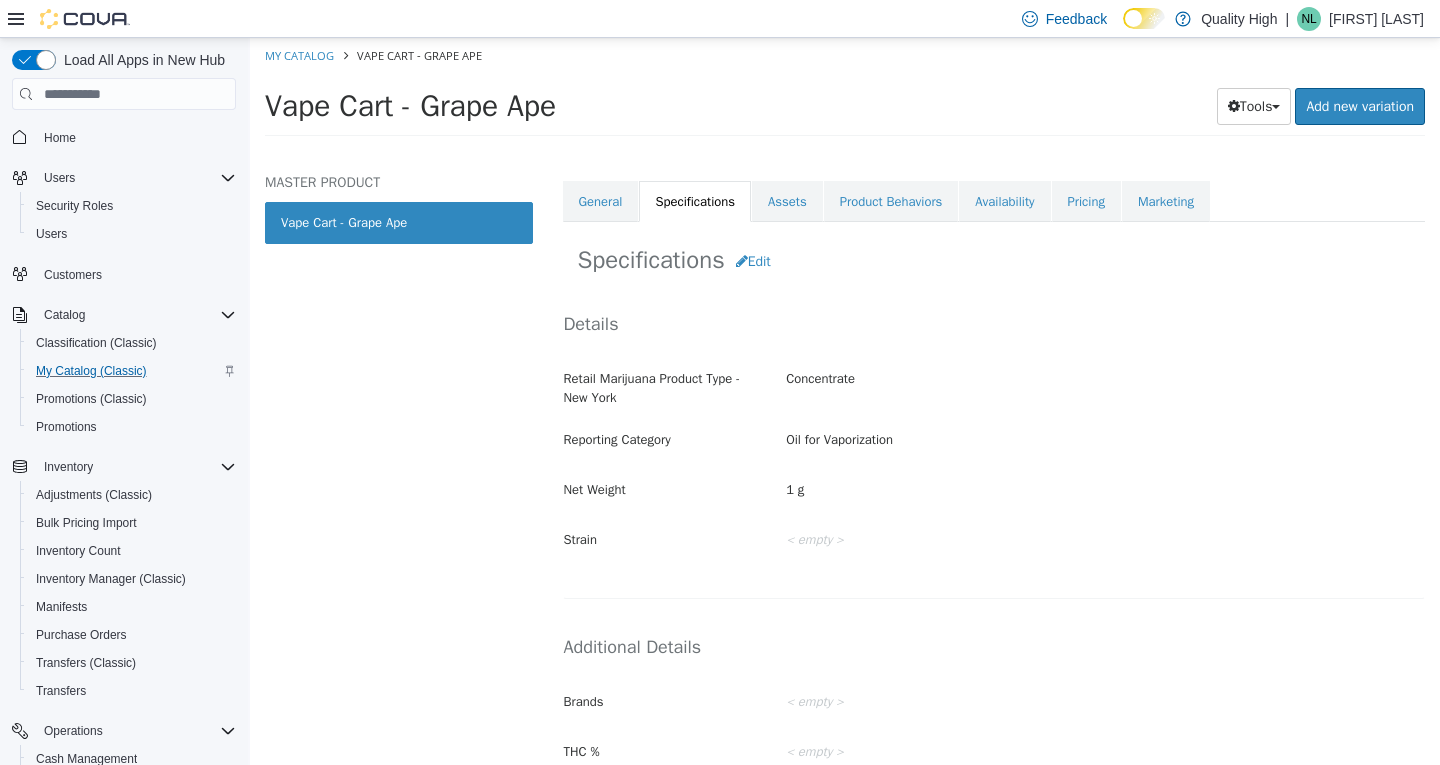scroll, scrollTop: 0, scrollLeft: 0, axis: both 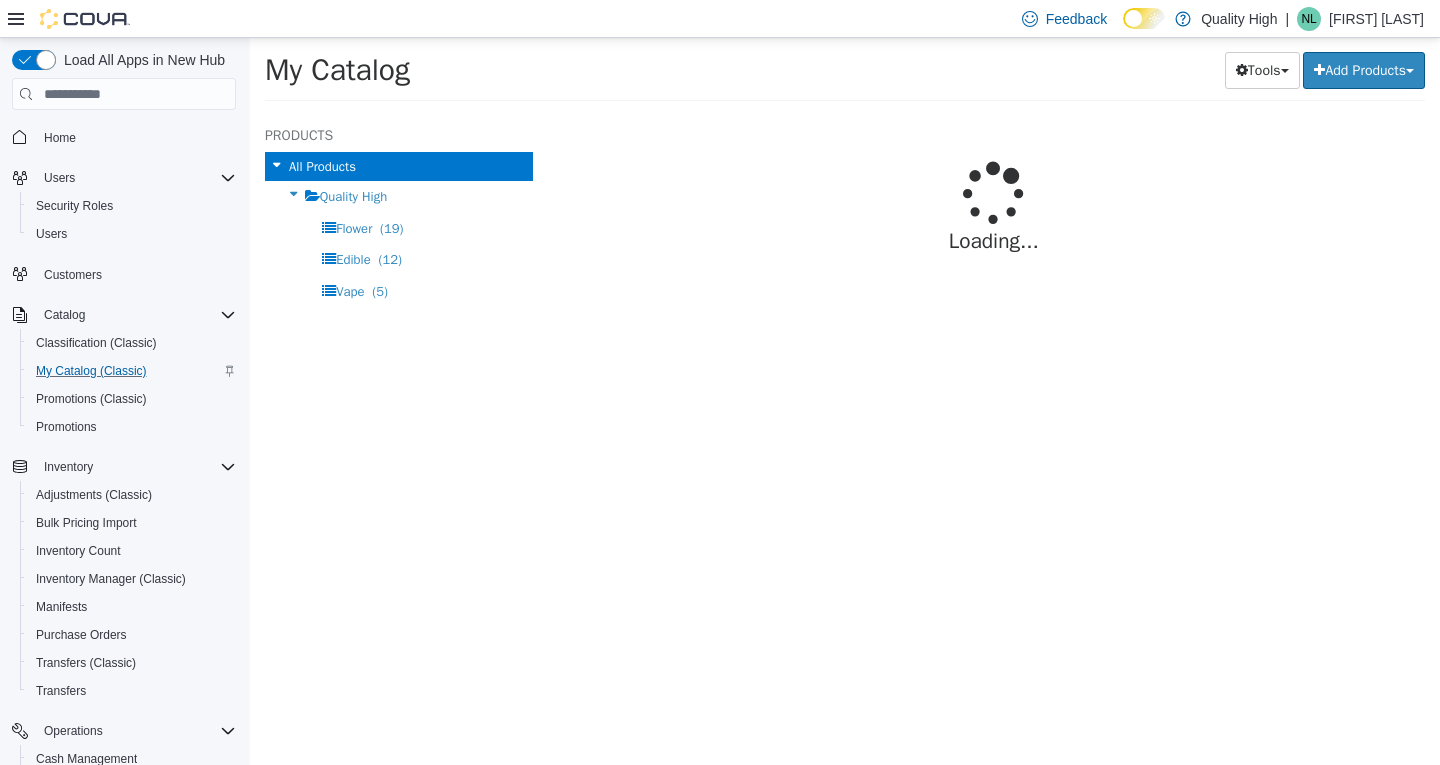 select on "**********" 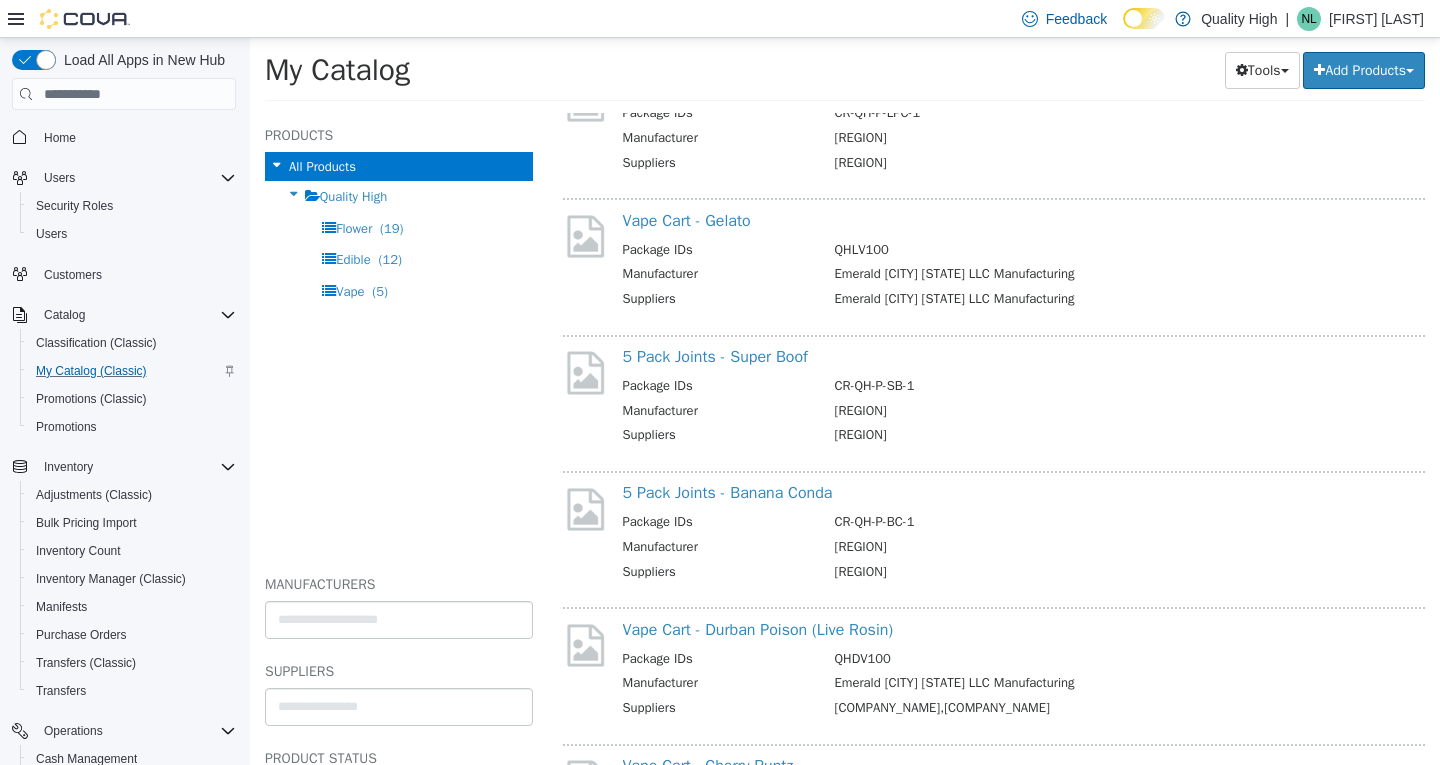scroll, scrollTop: 1100, scrollLeft: 0, axis: vertical 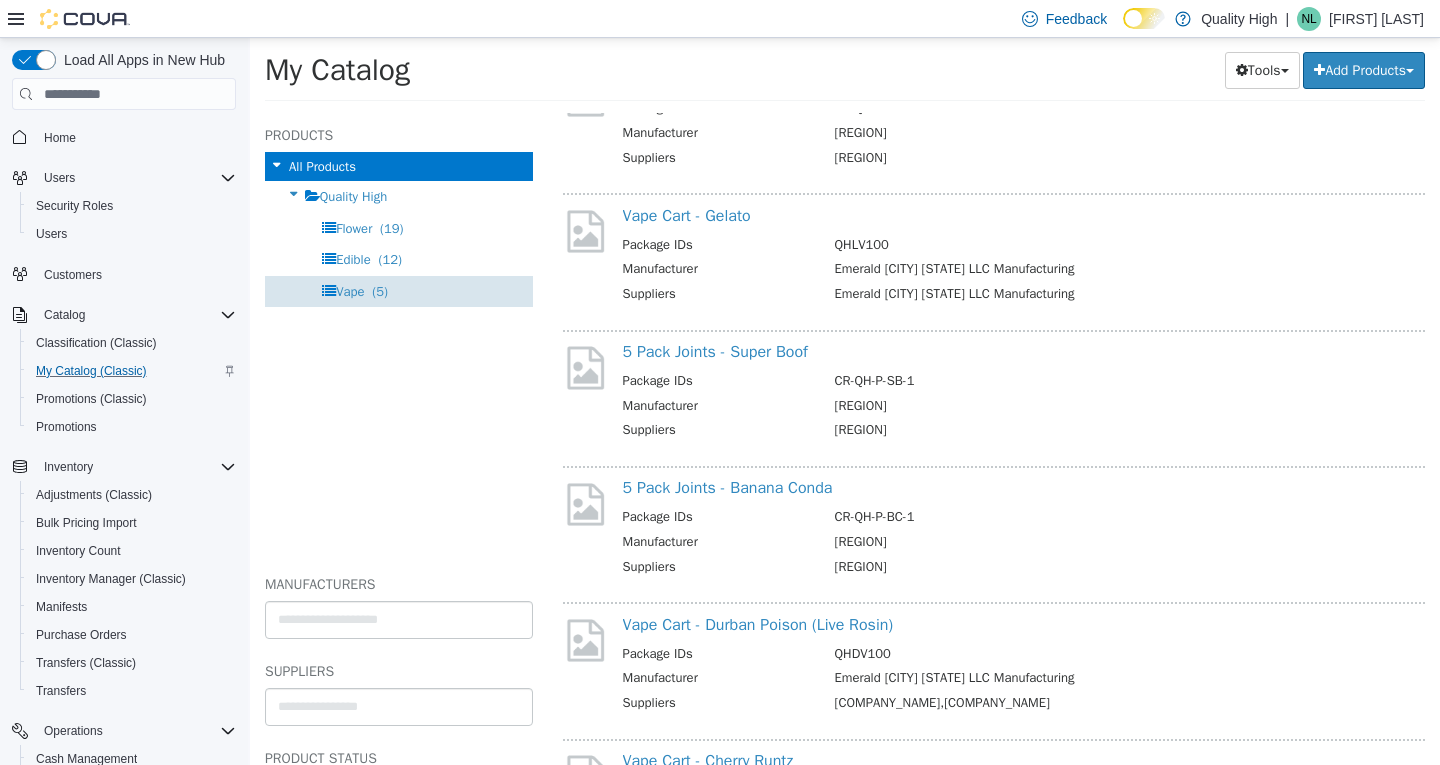 click on "Vape" at bounding box center [350, 291] 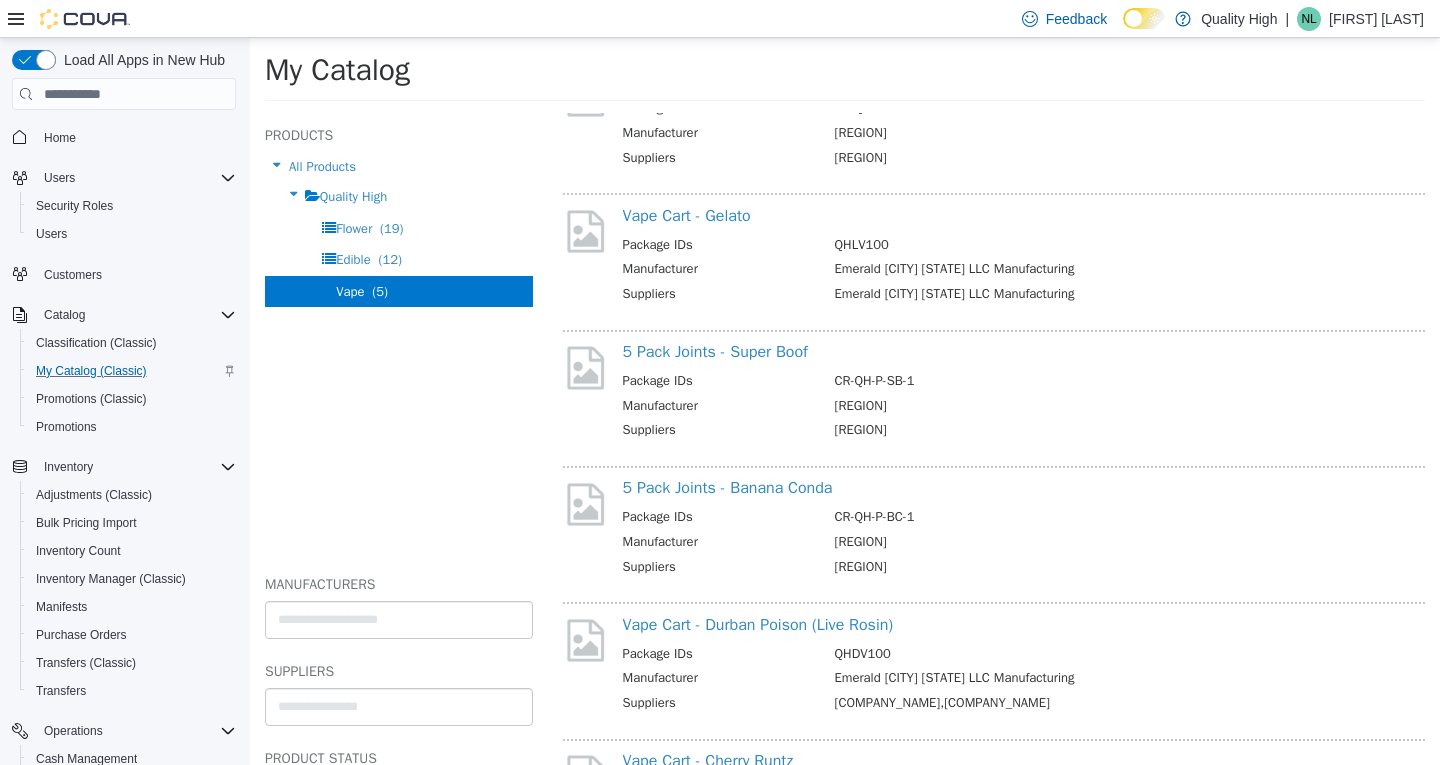 scroll, scrollTop: 0, scrollLeft: 0, axis: both 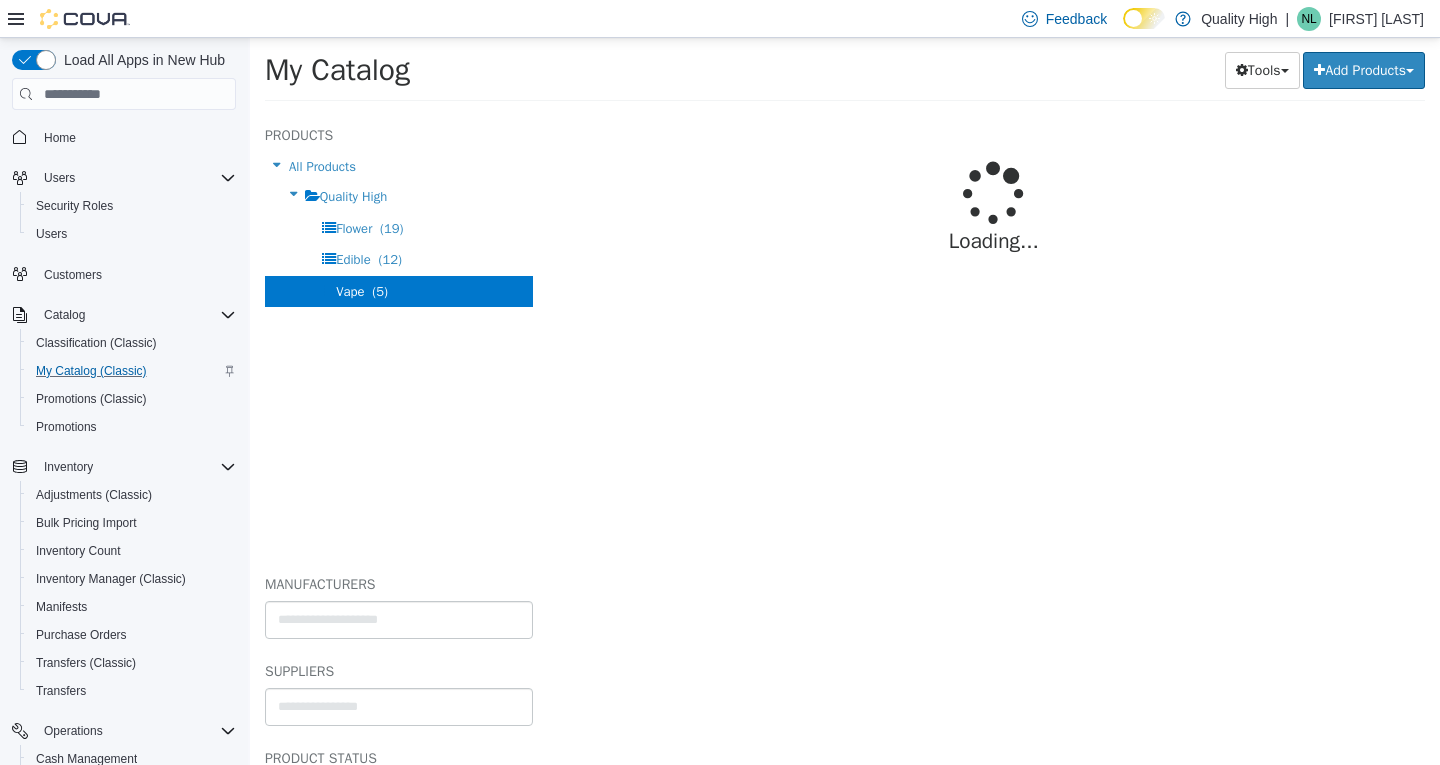 select on "**********" 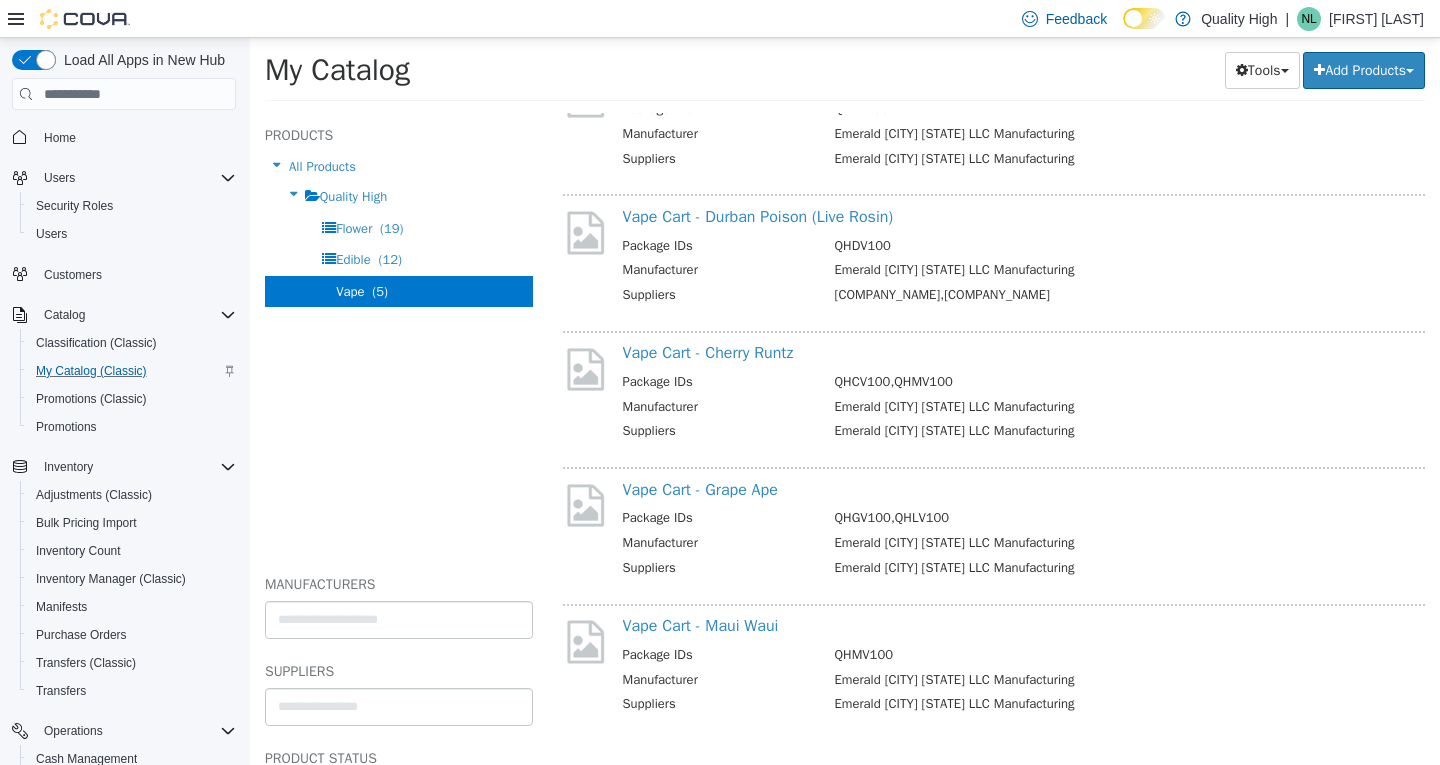 scroll, scrollTop: 236, scrollLeft: 0, axis: vertical 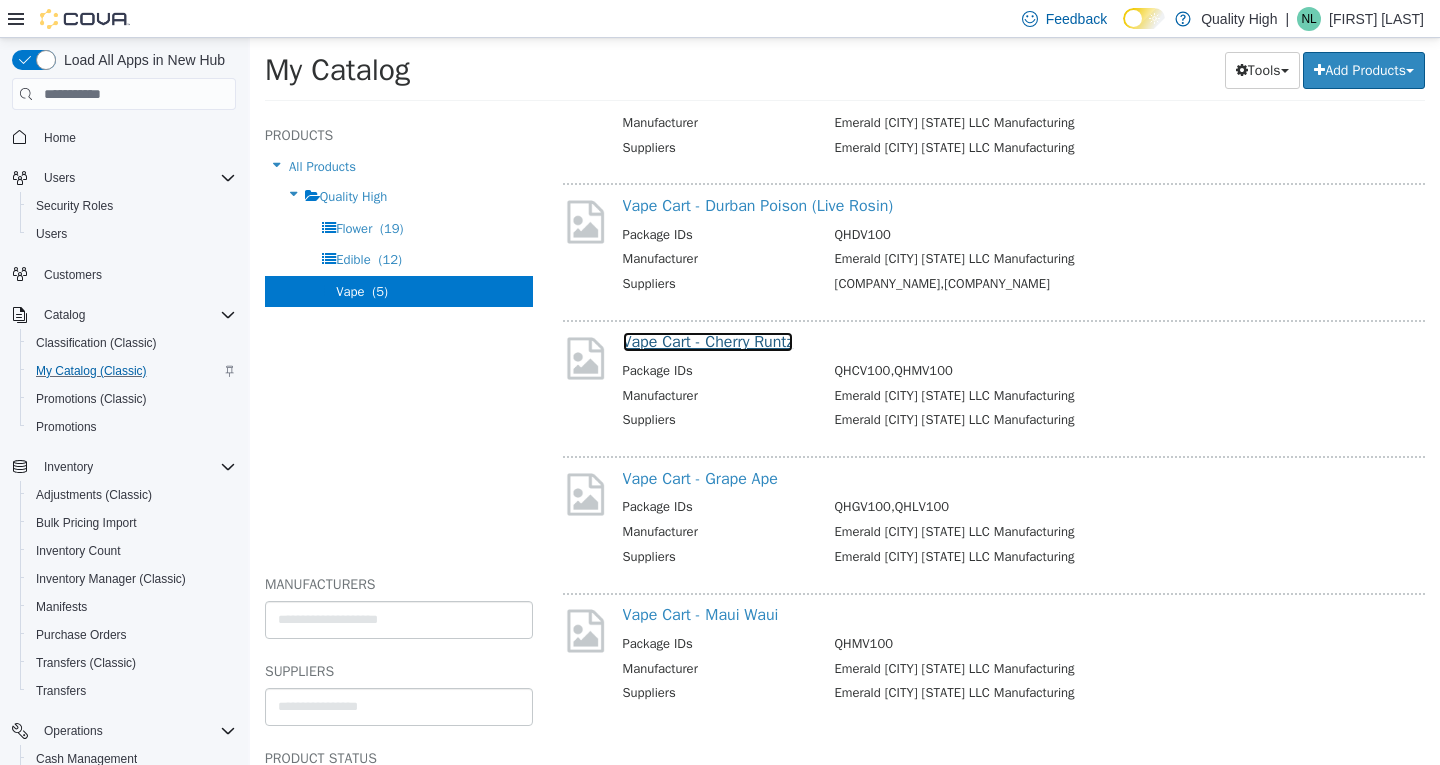 click on "Vape Cart - Cherry Runtz" at bounding box center (708, 342) 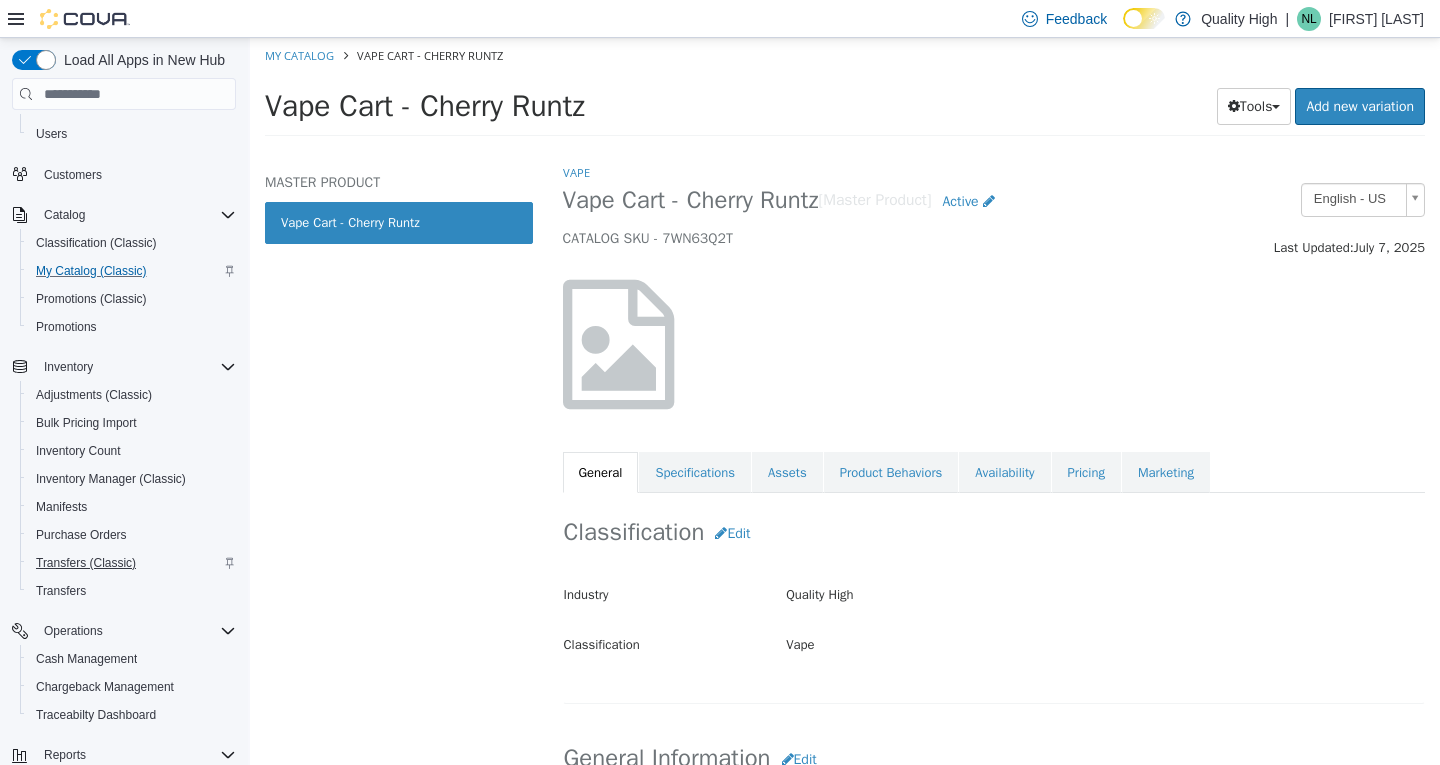scroll, scrollTop: 200, scrollLeft: 0, axis: vertical 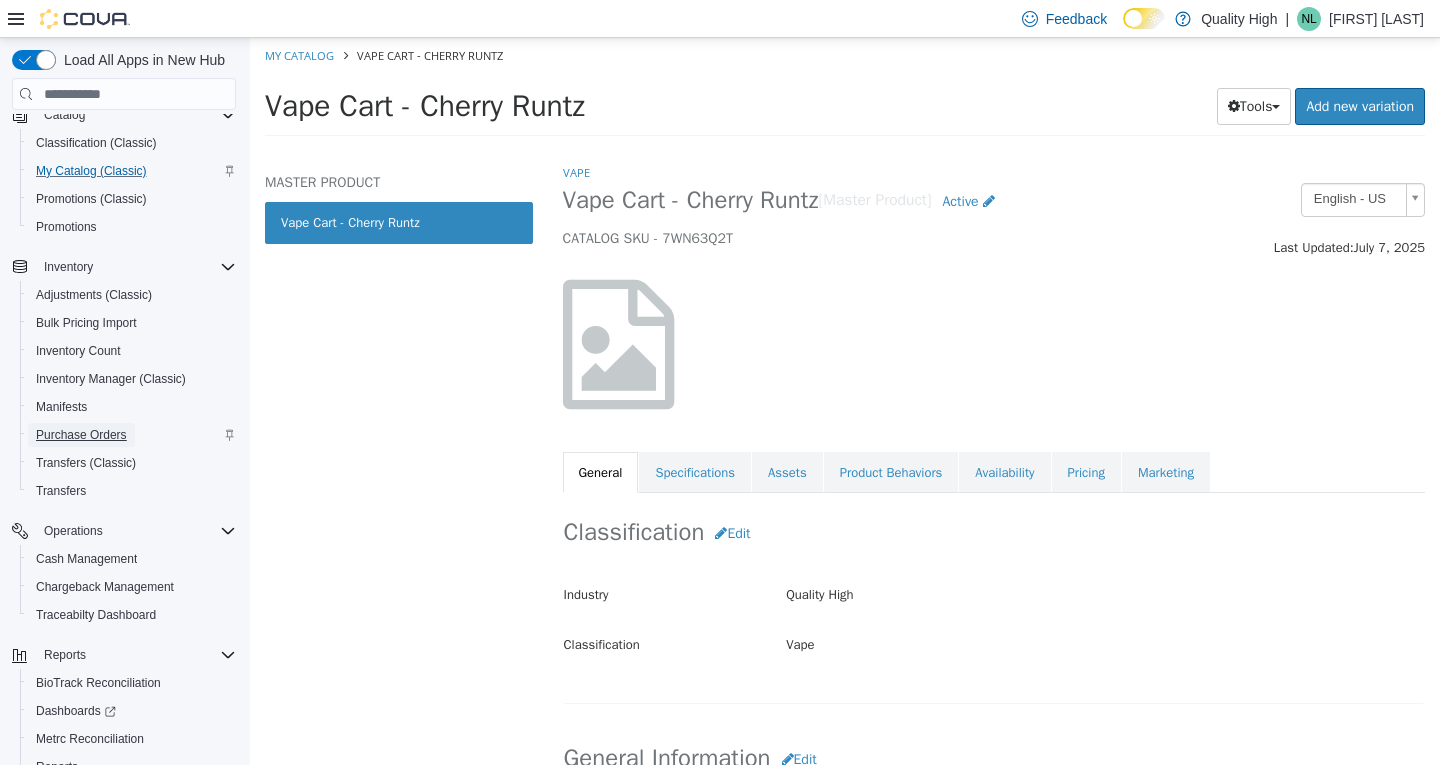 click on "Purchase Orders" at bounding box center [81, 435] 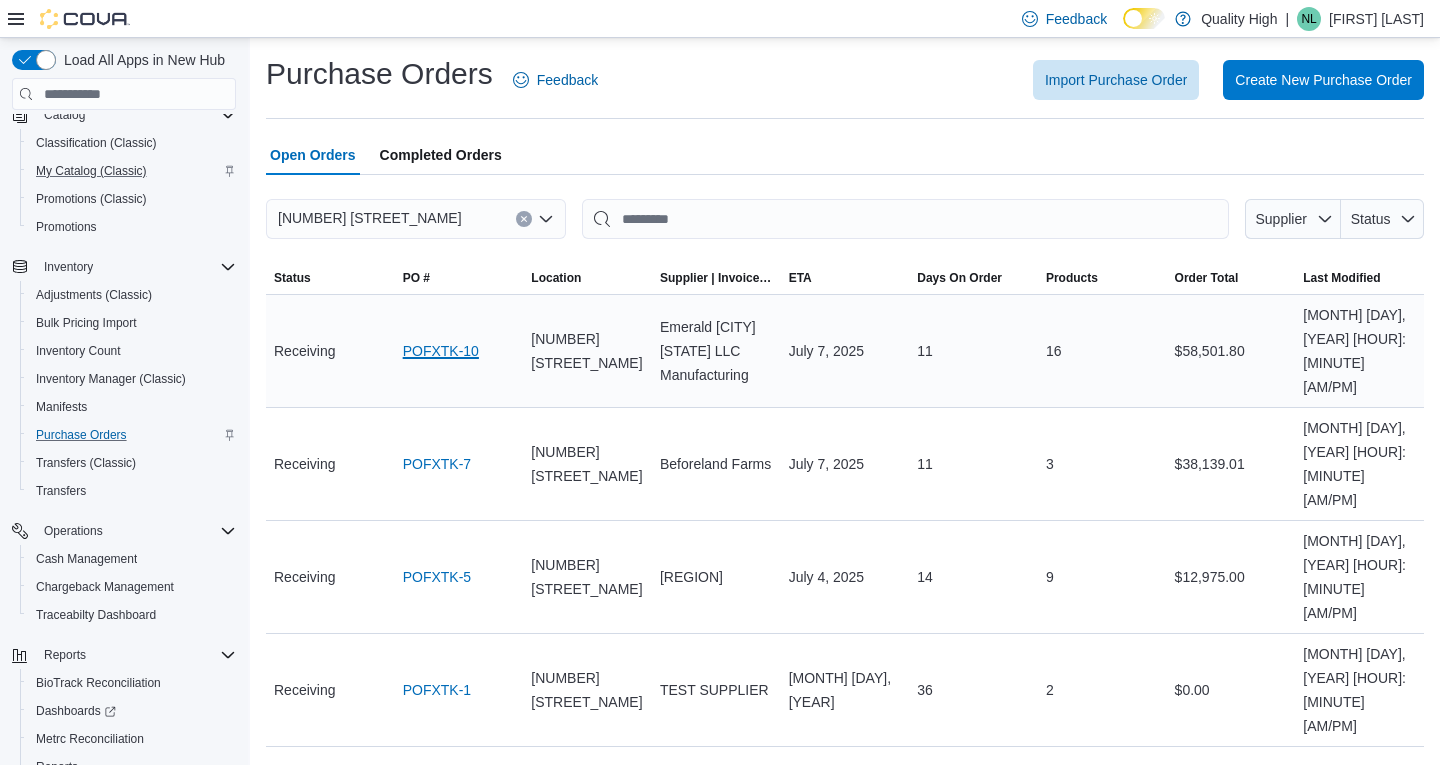 click on "POFXTK-10" at bounding box center [441, 351] 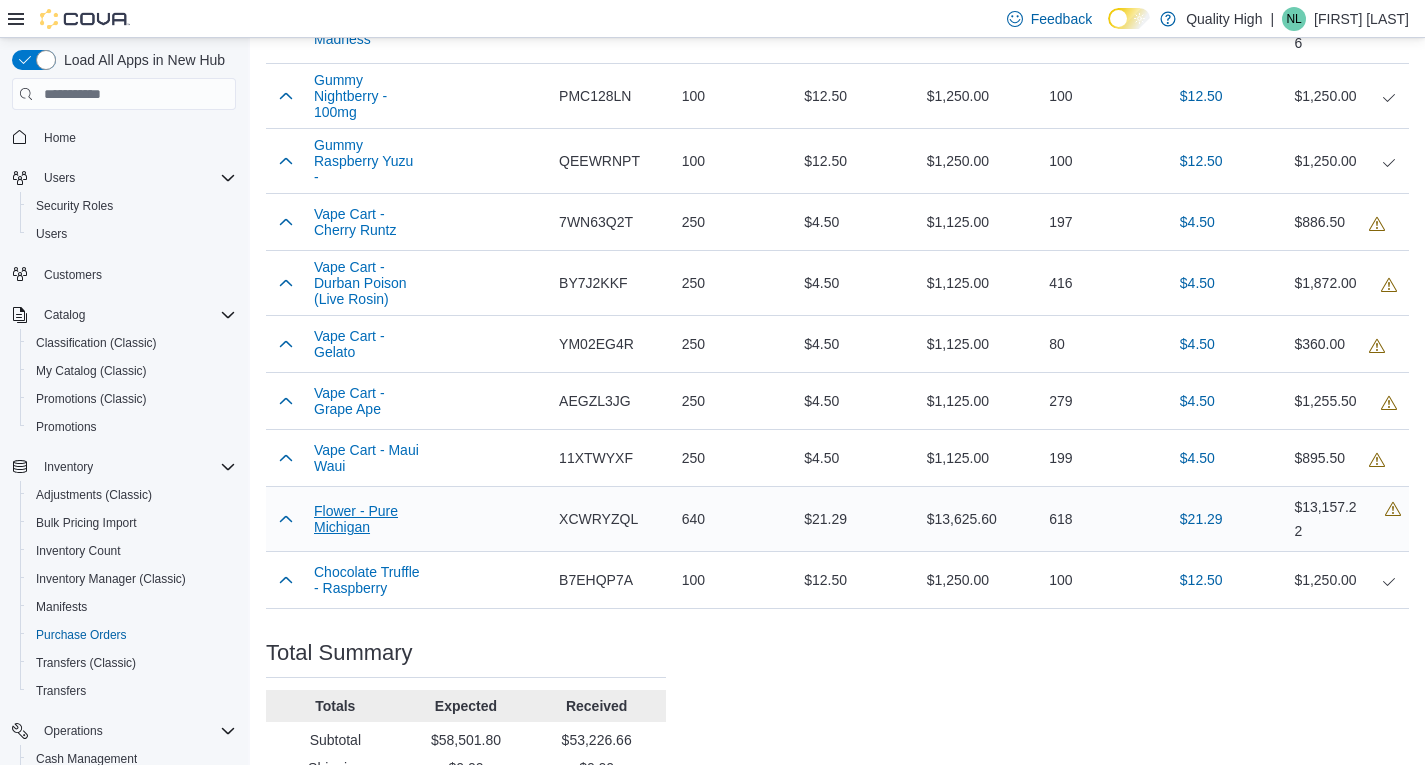 scroll, scrollTop: 1100, scrollLeft: 0, axis: vertical 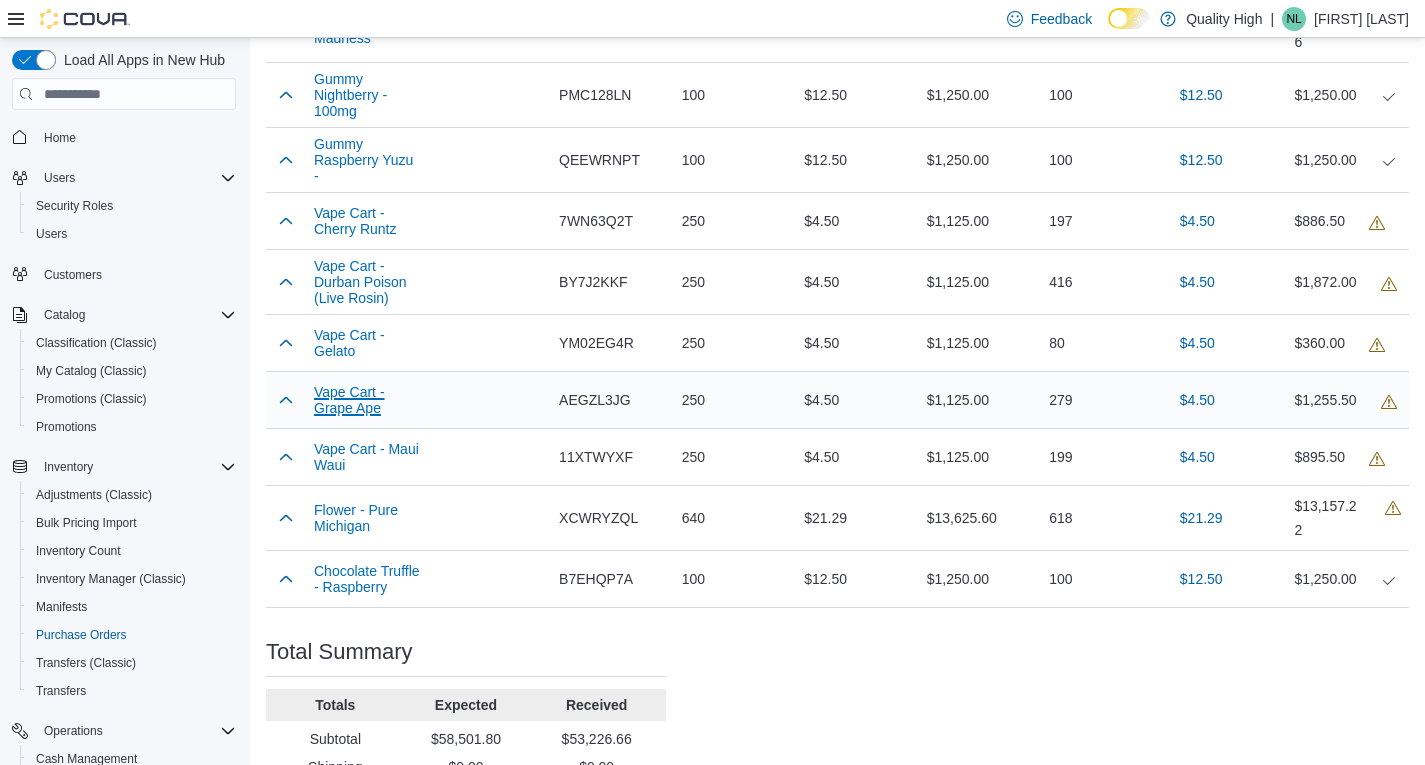 click on "Vape Cart - Grape Ape" at bounding box center [367, 400] 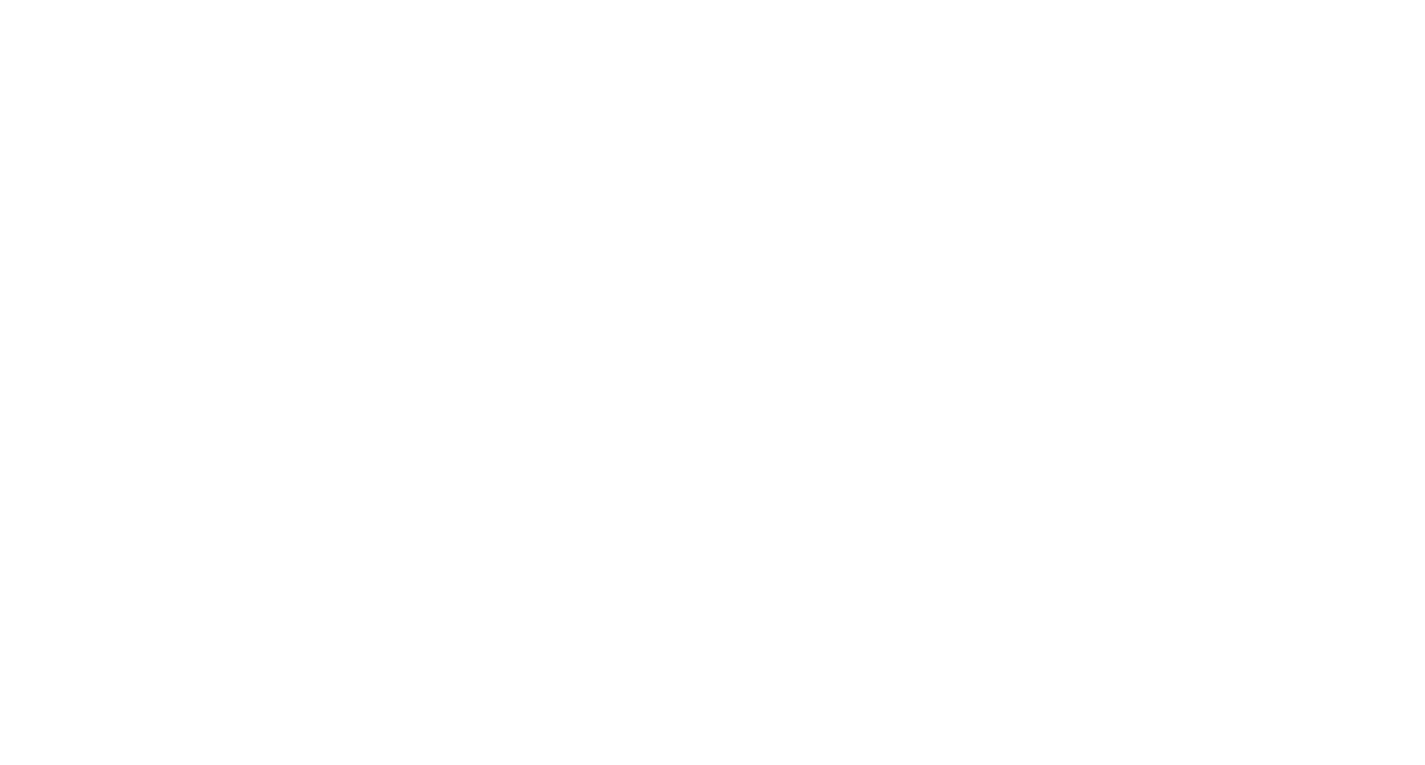 scroll, scrollTop: 0, scrollLeft: 0, axis: both 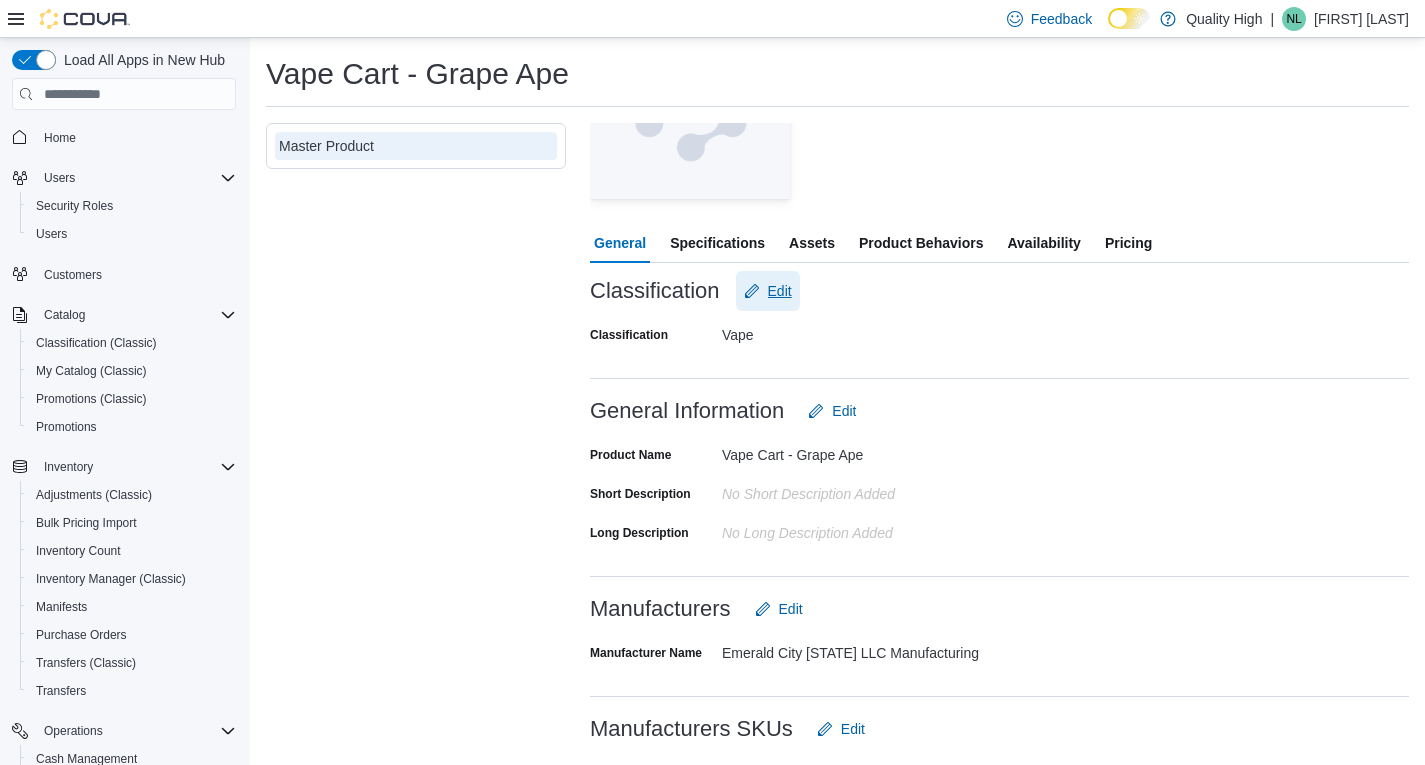 click on "Edit" at bounding box center (780, 291) 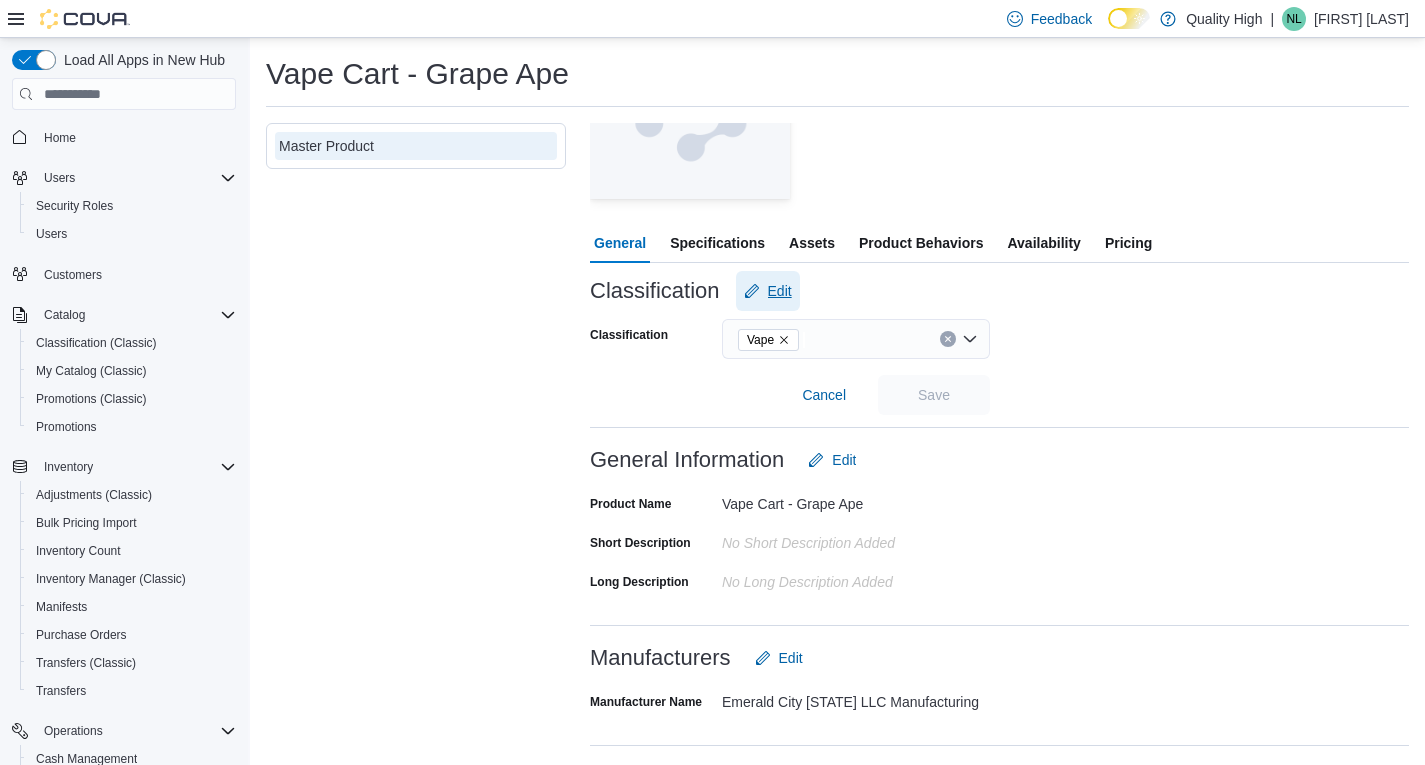 click on "Edit" at bounding box center (780, 291) 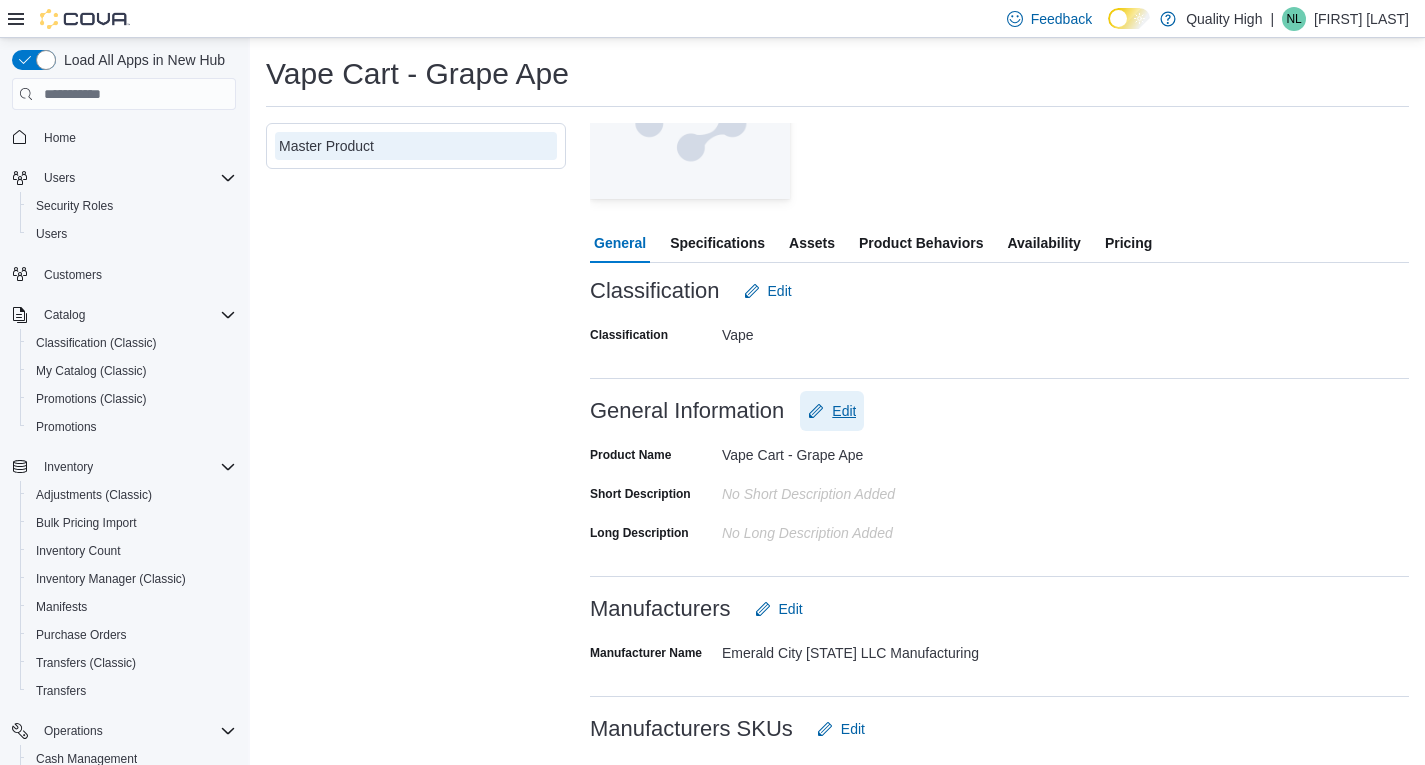 click on "Edit" at bounding box center (844, 411) 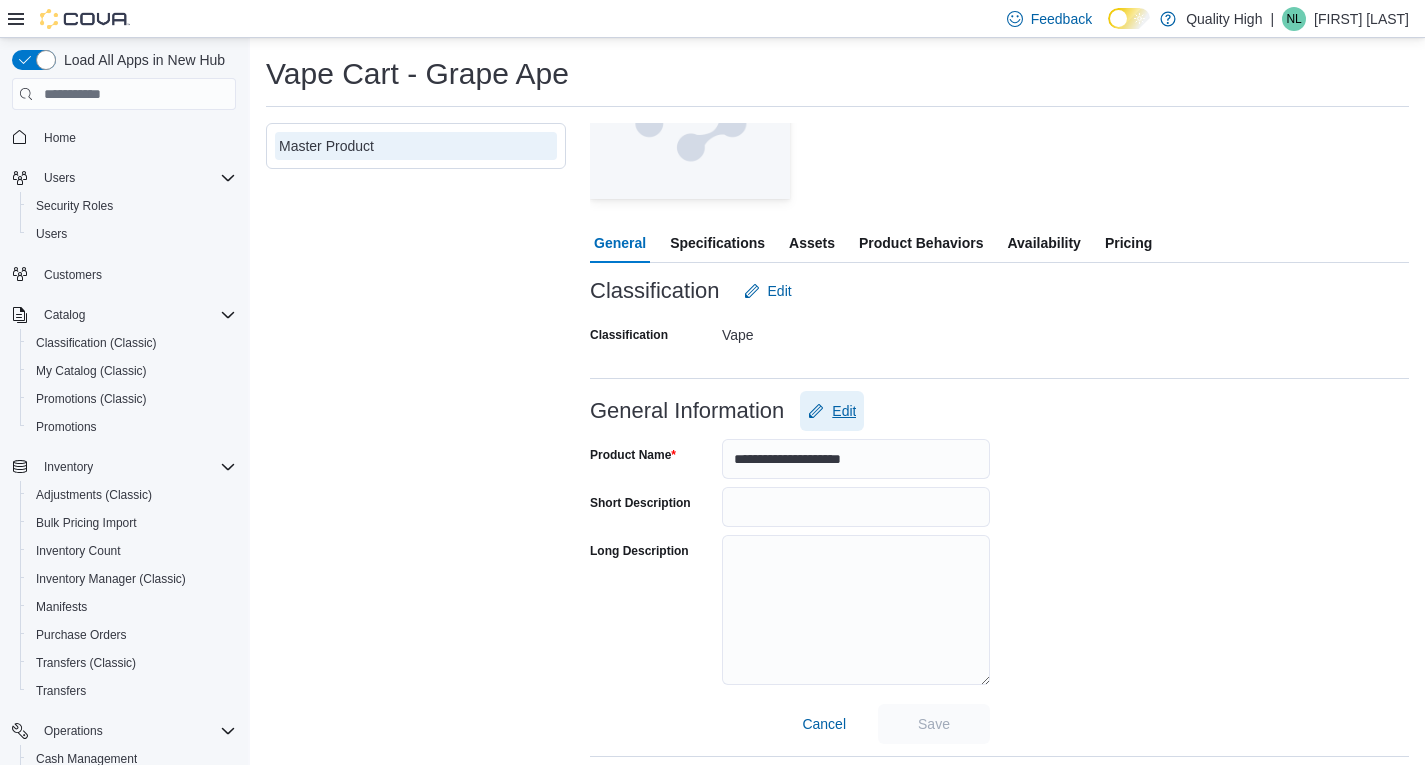 click on "Edit" at bounding box center (844, 411) 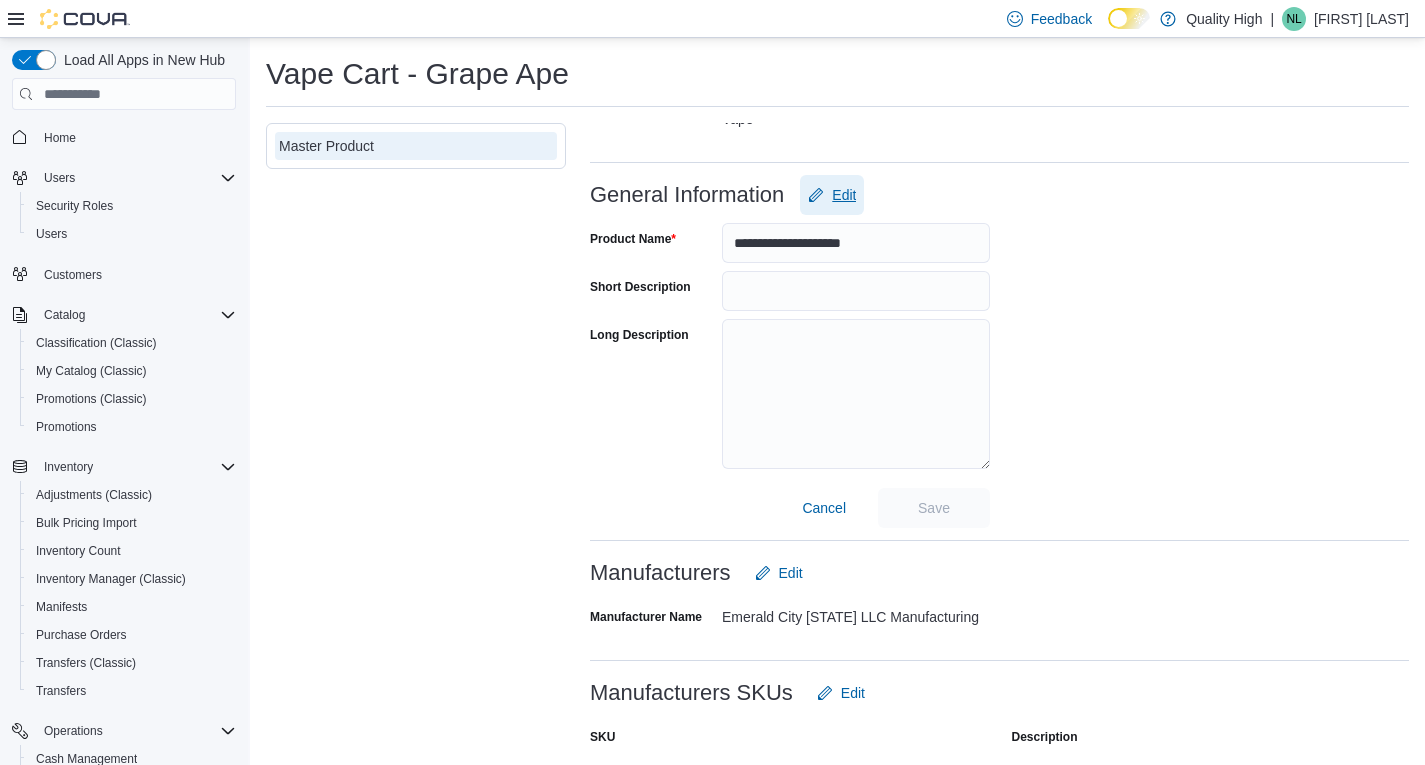 scroll, scrollTop: 300, scrollLeft: 0, axis: vertical 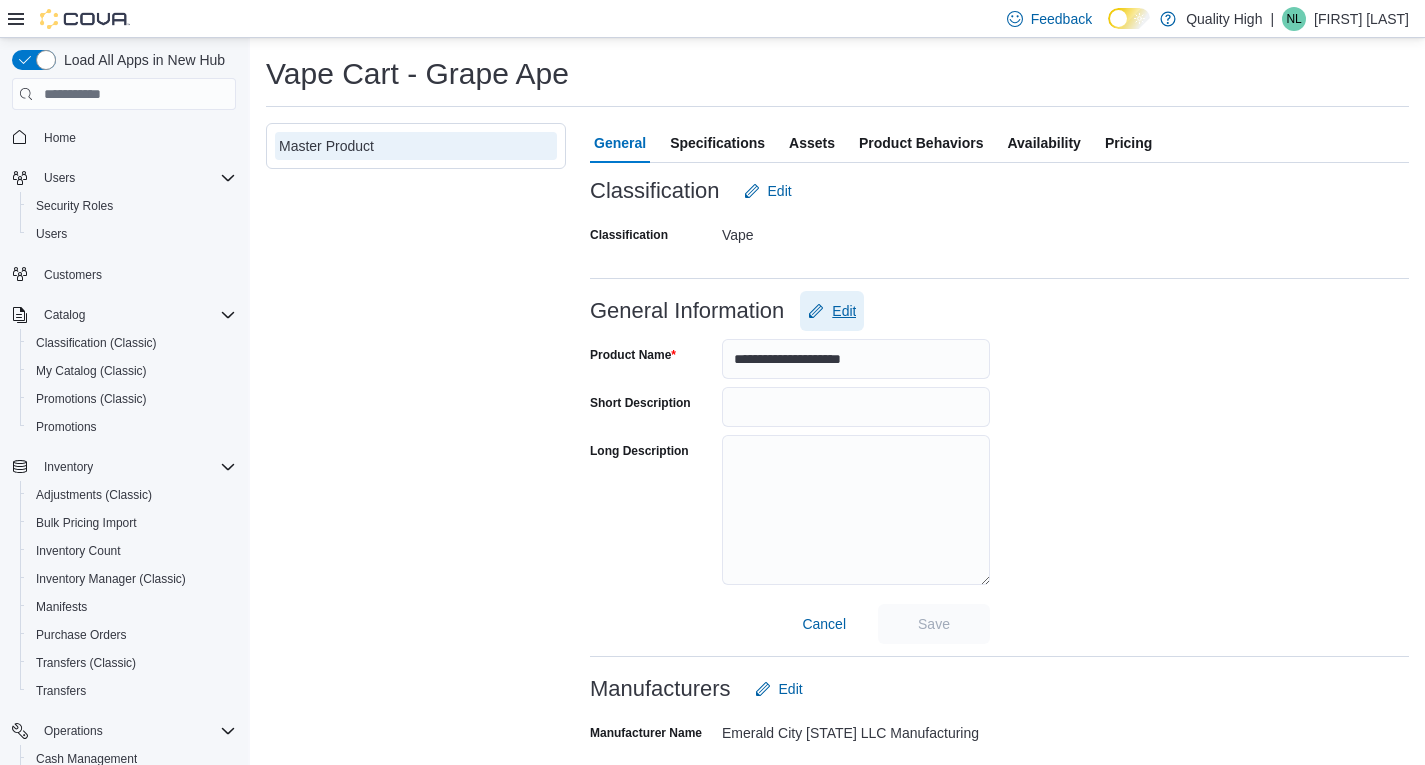 click on "Edit" at bounding box center [844, 311] 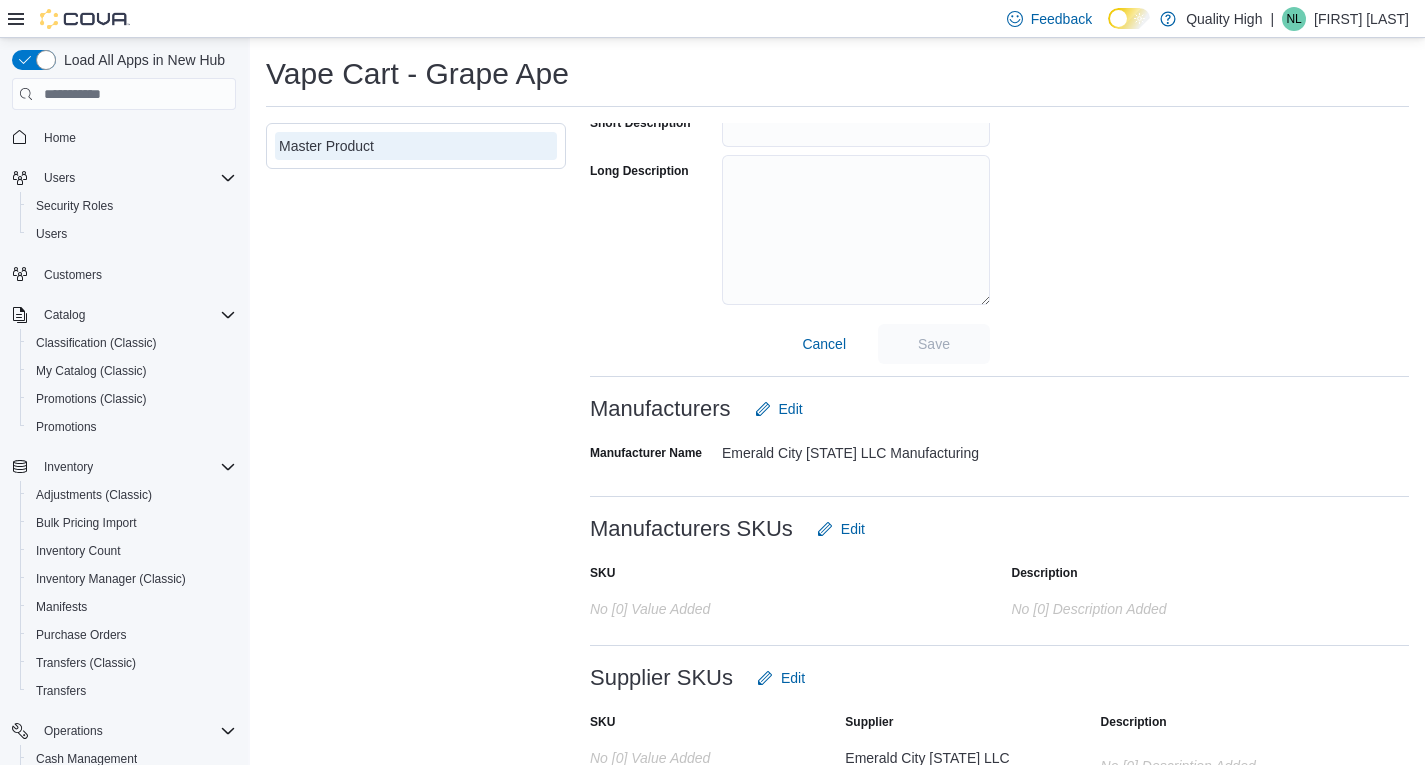 scroll, scrollTop: 661, scrollLeft: 0, axis: vertical 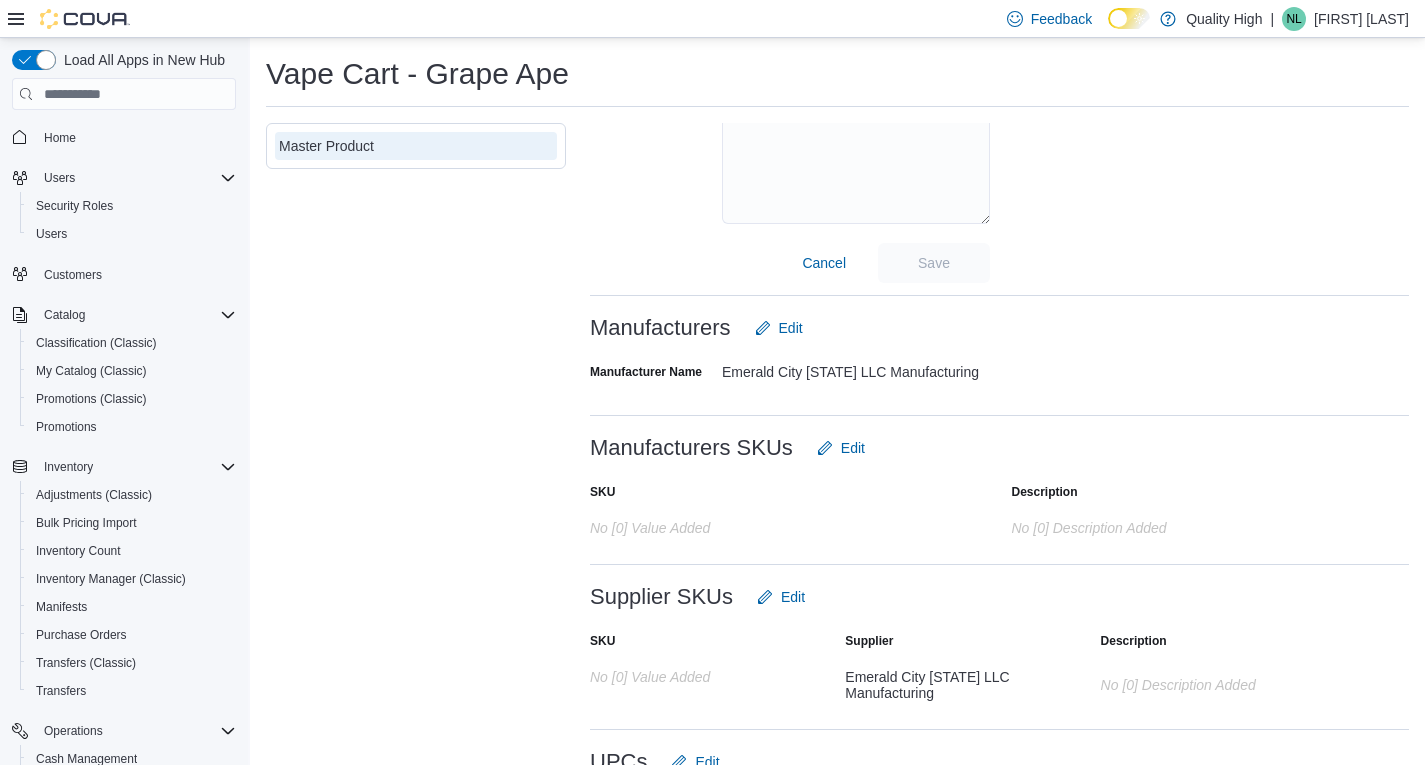 drag, startPoint x: 1305, startPoint y: 265, endPoint x: 1275, endPoint y: 248, distance: 34.48188 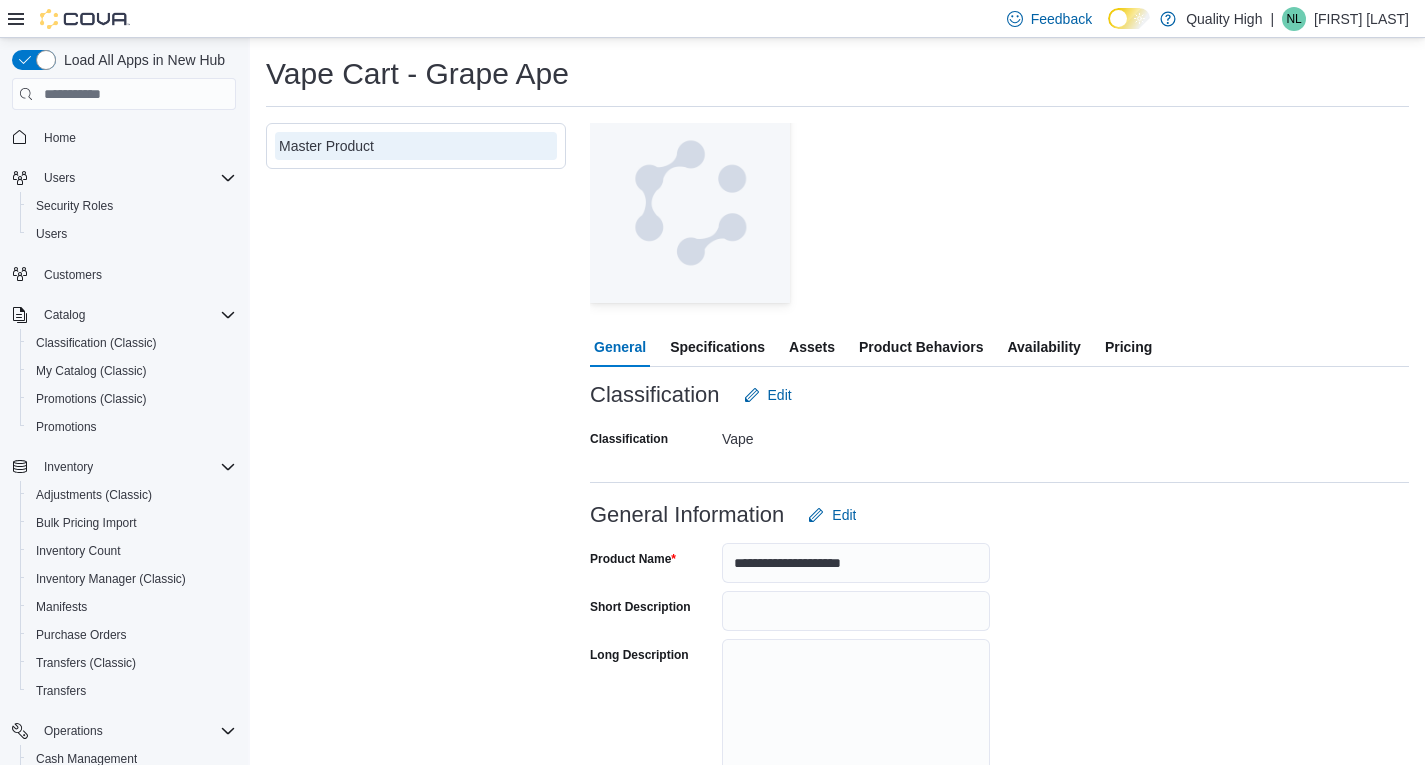 scroll, scrollTop: 75, scrollLeft: 0, axis: vertical 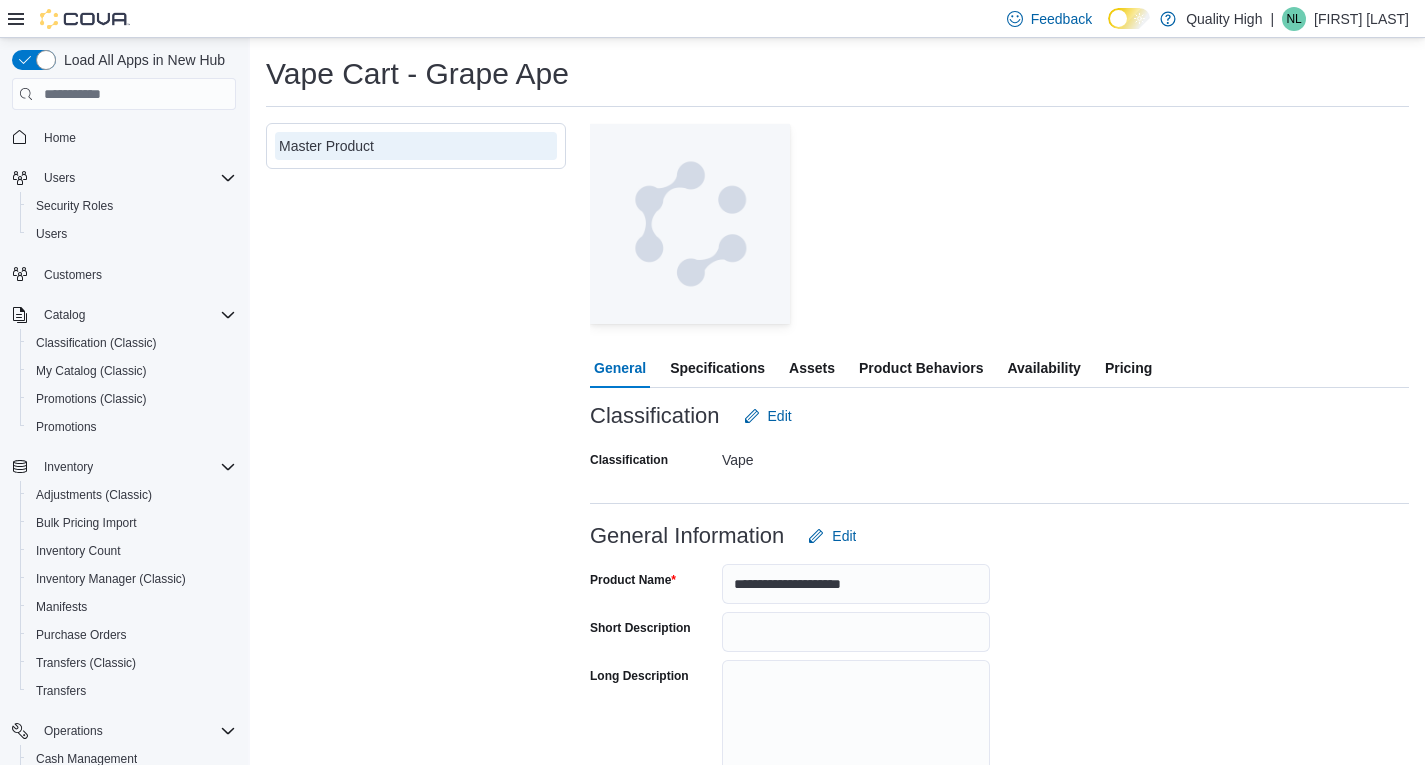 click on "Specifications" at bounding box center (717, 368) 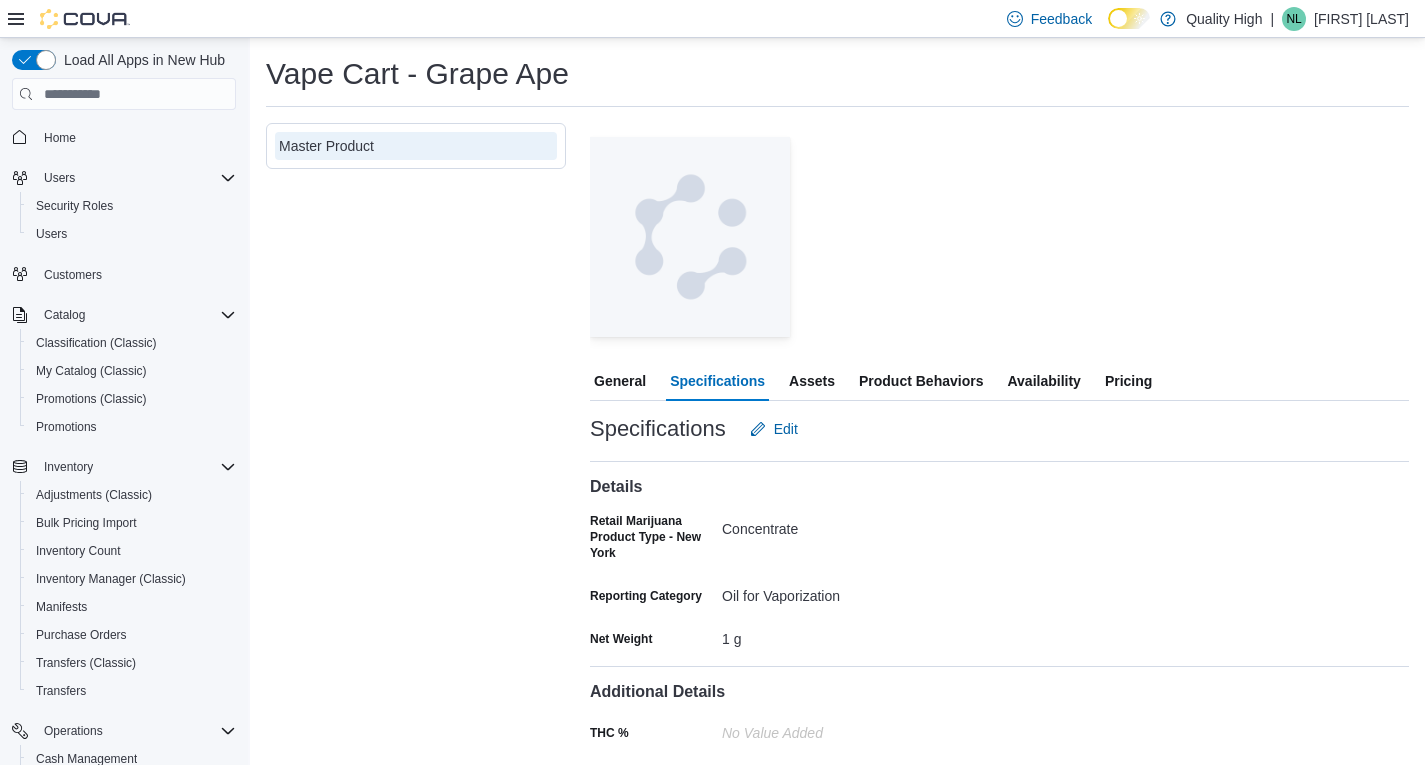 scroll, scrollTop: 61, scrollLeft: 0, axis: vertical 